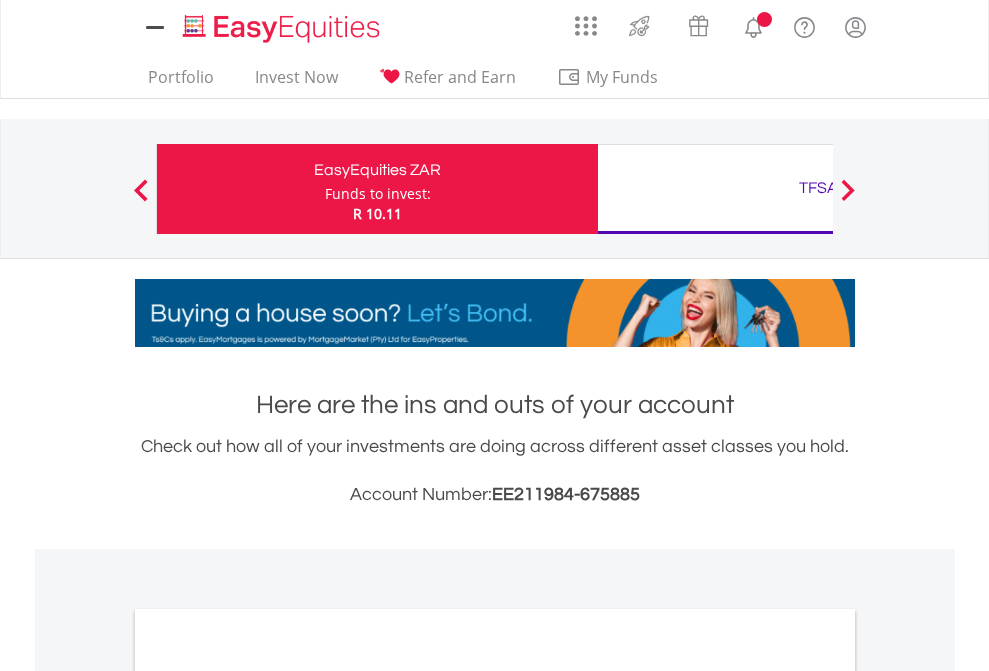 scroll, scrollTop: 0, scrollLeft: 0, axis: both 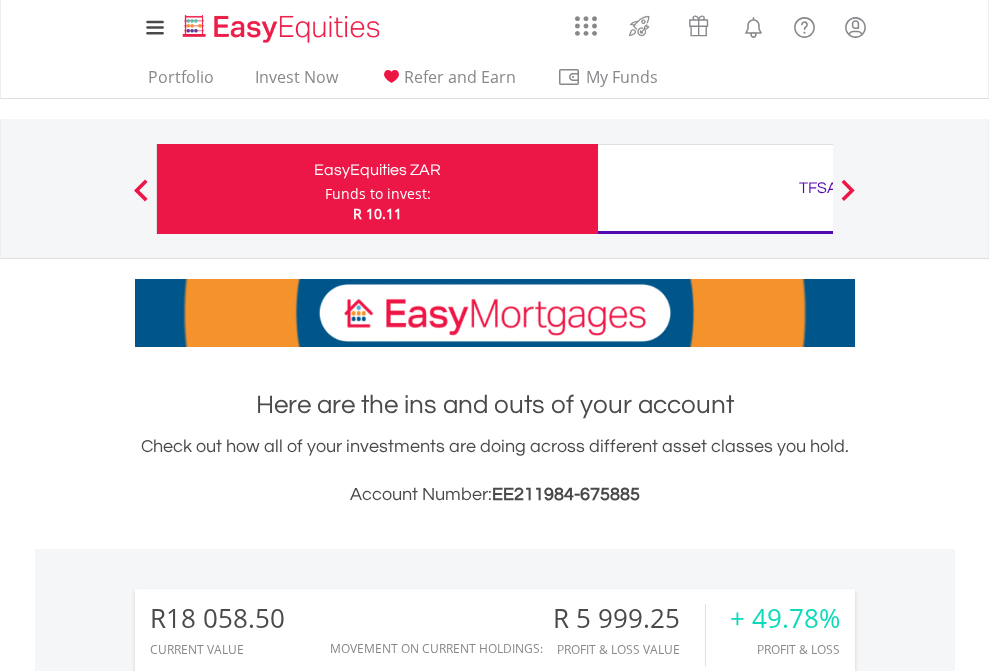 click on "Funds to invest:" at bounding box center [378, 194] 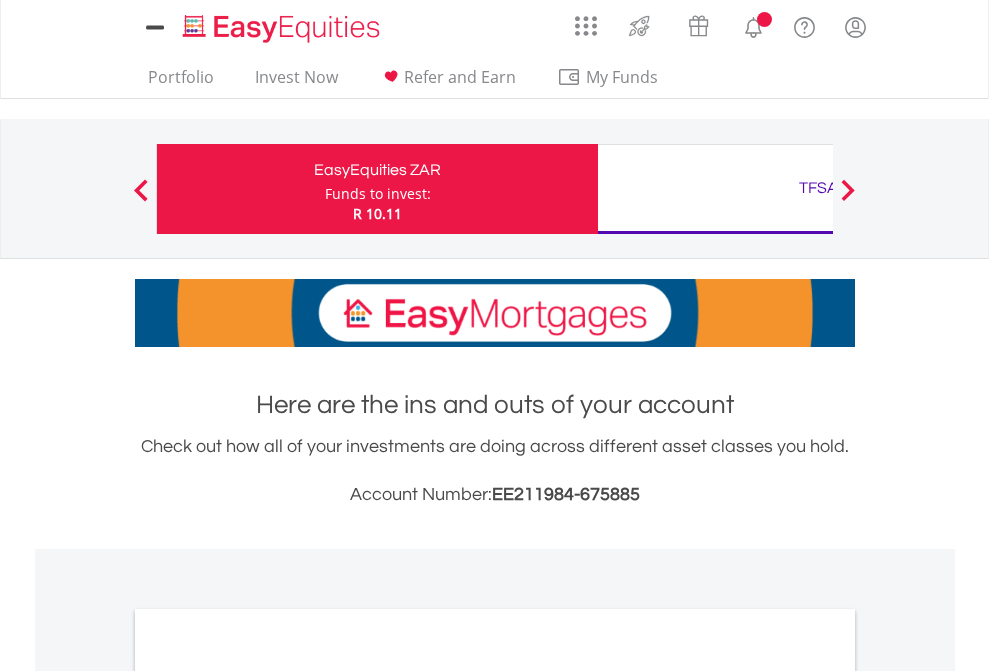 scroll, scrollTop: 0, scrollLeft: 0, axis: both 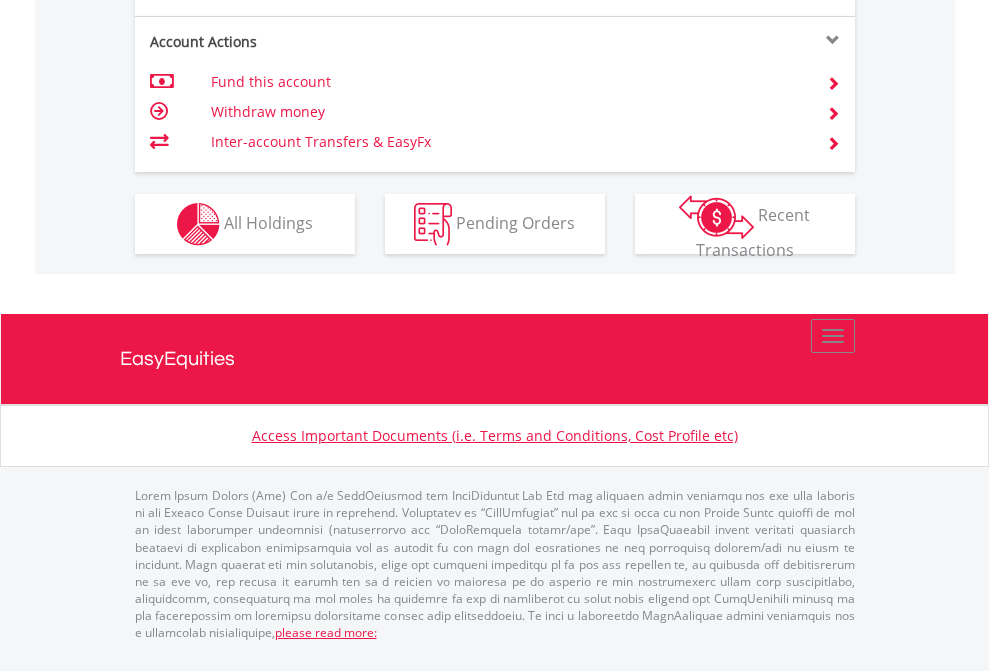 click on "Investment types" at bounding box center (706, -337) 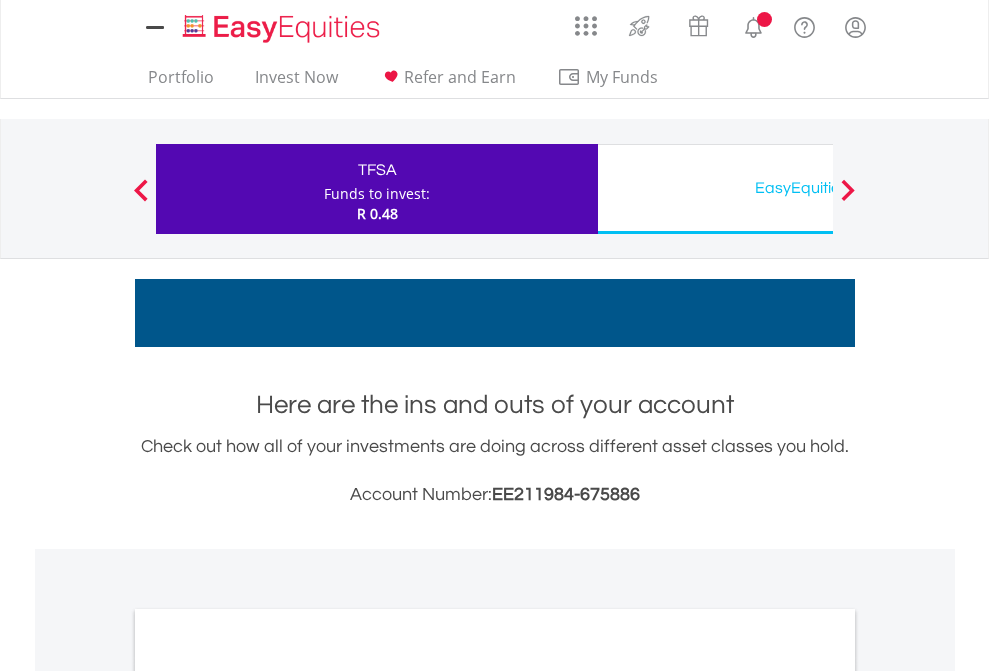 scroll, scrollTop: 0, scrollLeft: 0, axis: both 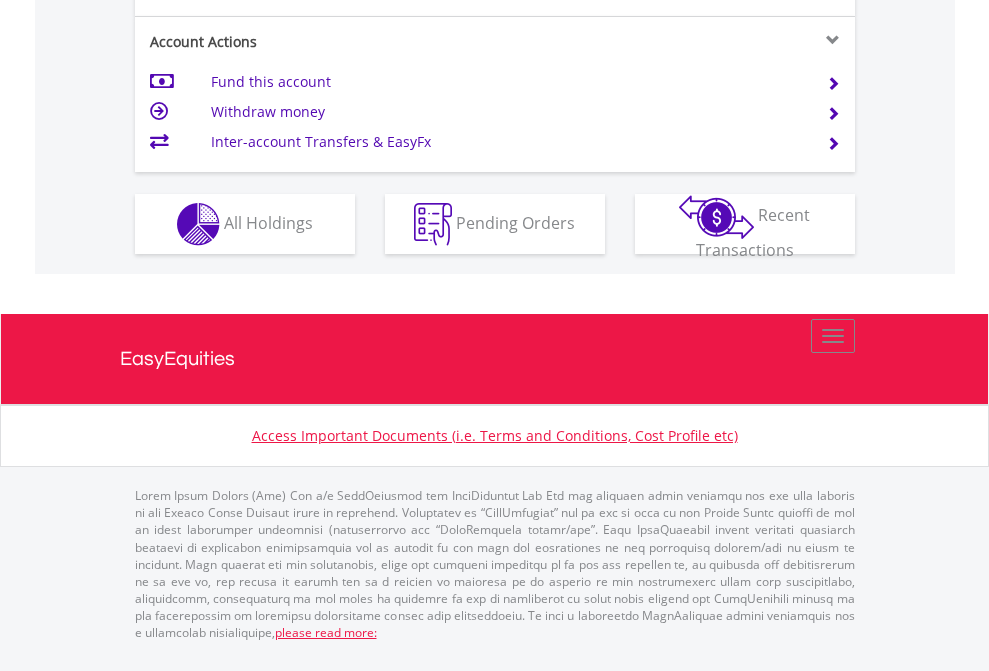 click on "Investment types" at bounding box center [706, -337] 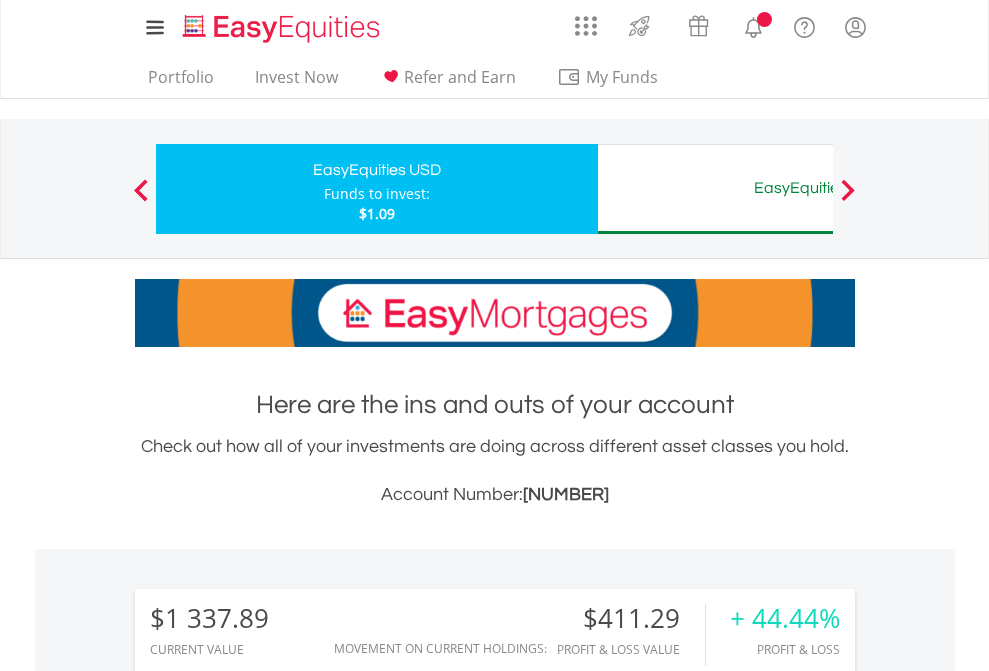 scroll, scrollTop: 0, scrollLeft: 0, axis: both 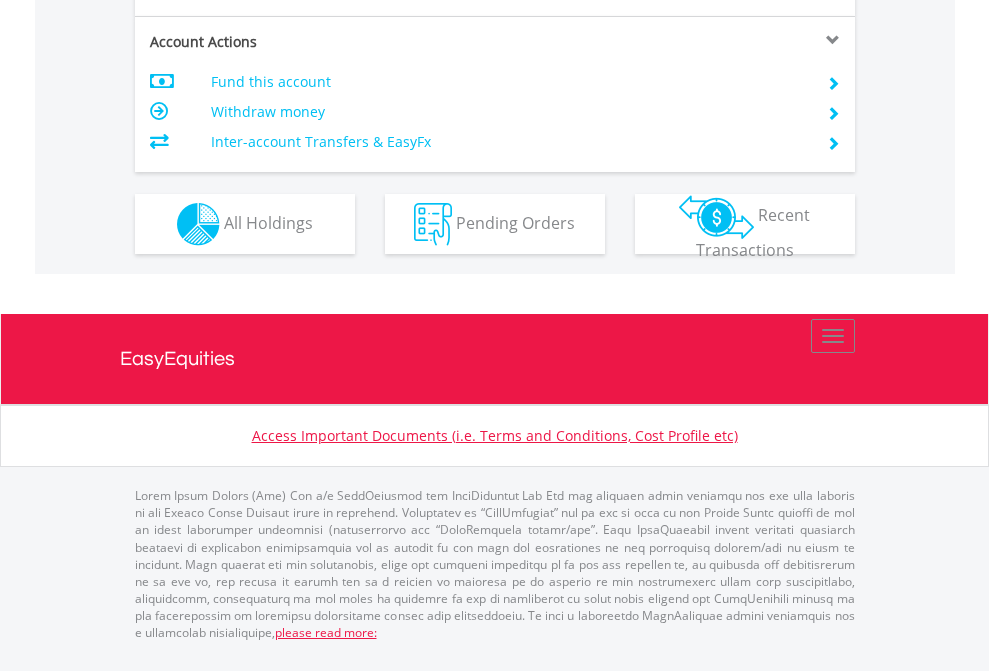 click on "Investment types" at bounding box center [706, -337] 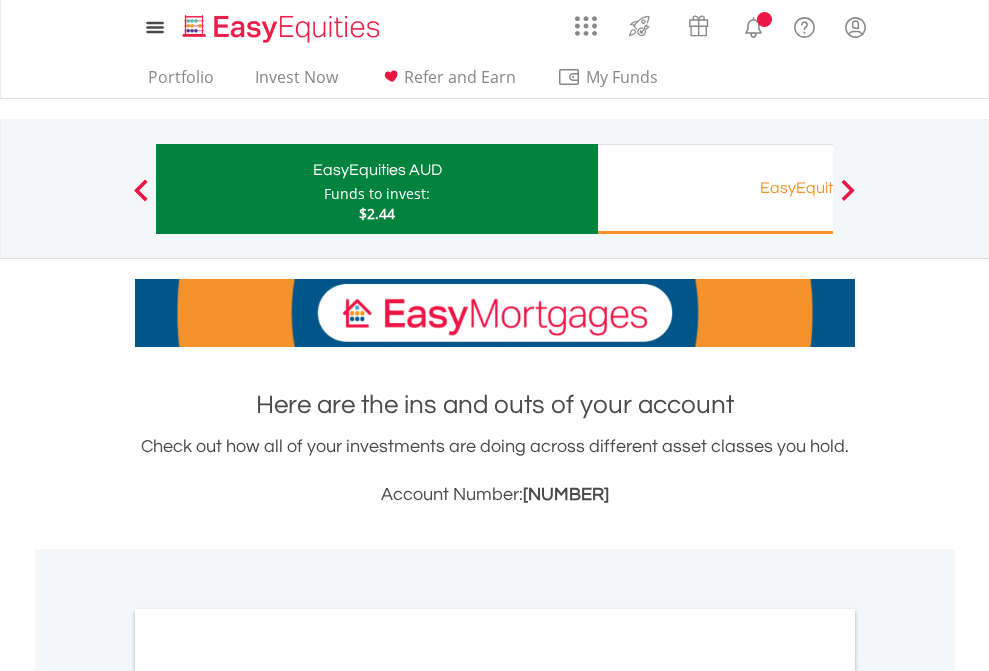 scroll, scrollTop: 0, scrollLeft: 0, axis: both 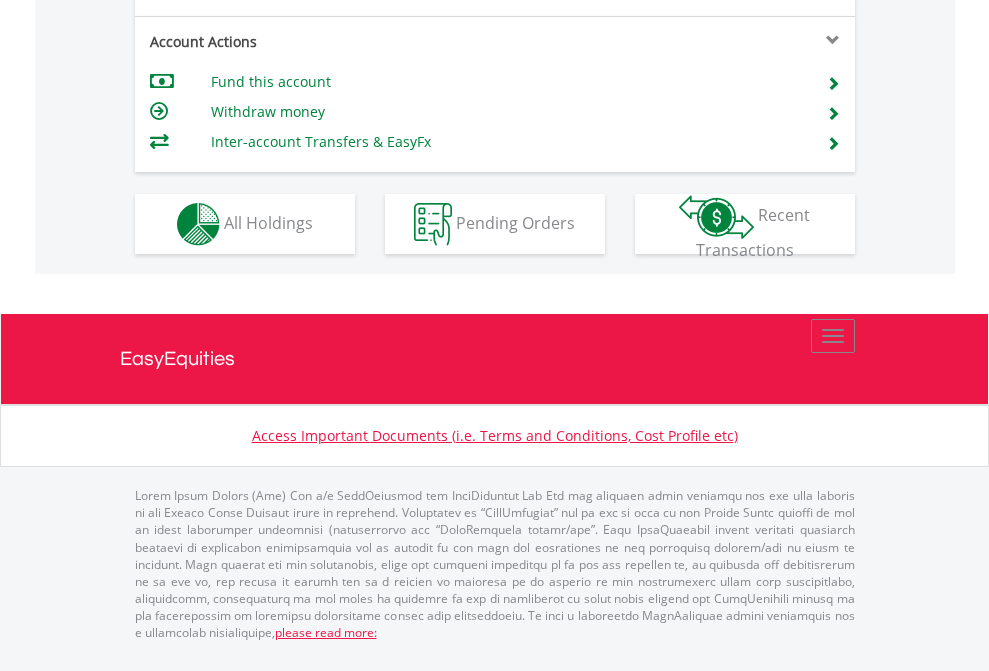 click on "Investment types" at bounding box center (706, -337) 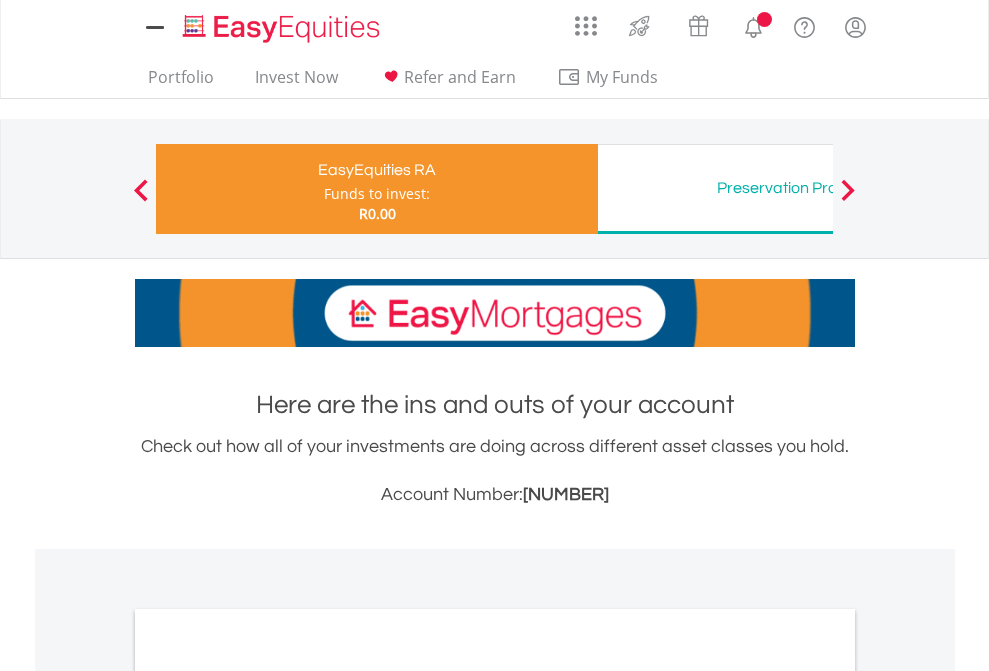 scroll, scrollTop: 0, scrollLeft: 0, axis: both 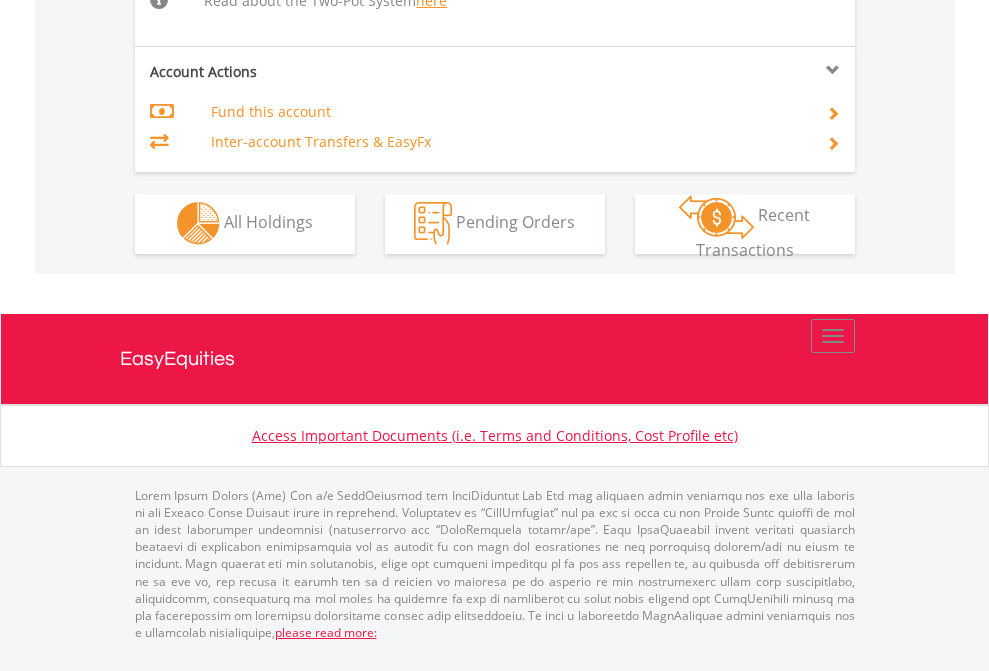 click on "Investment types" at bounding box center (706, -534) 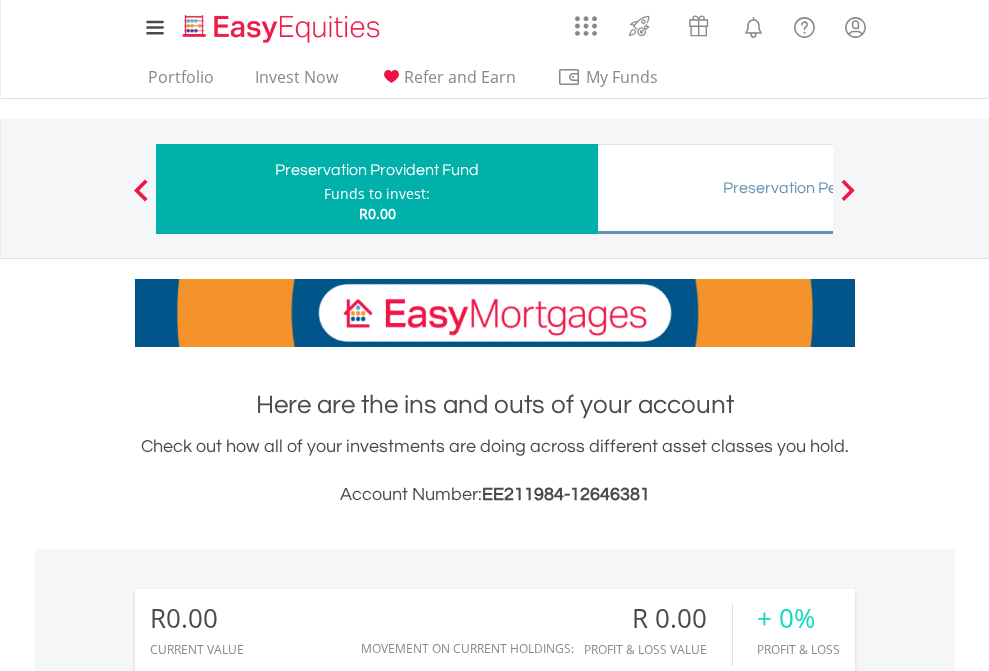 scroll, scrollTop: 1342, scrollLeft: 0, axis: vertical 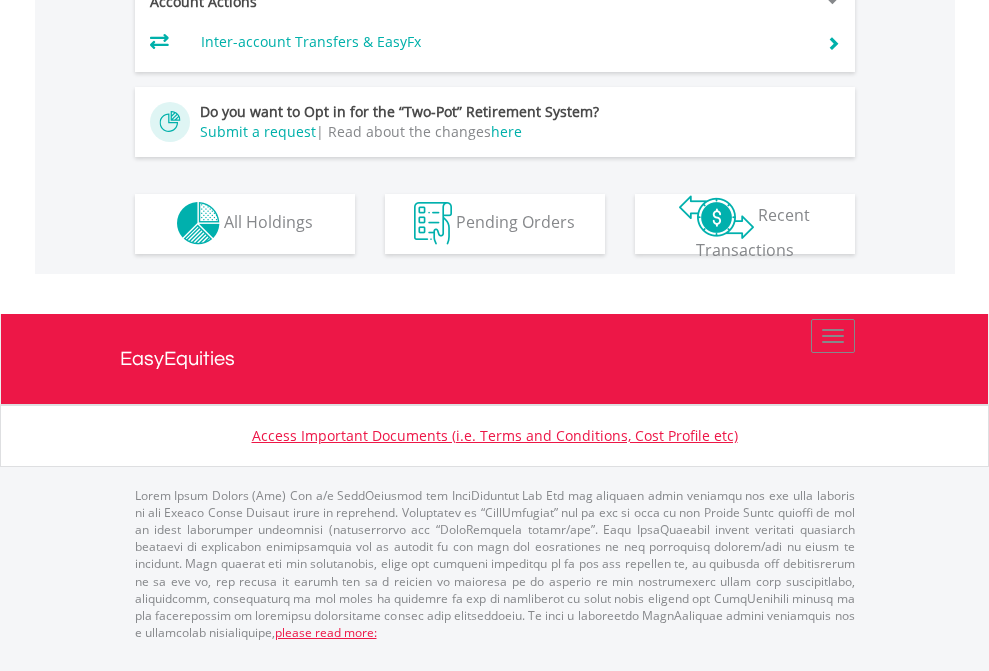 click on "Investment types" at bounding box center [706, -393] 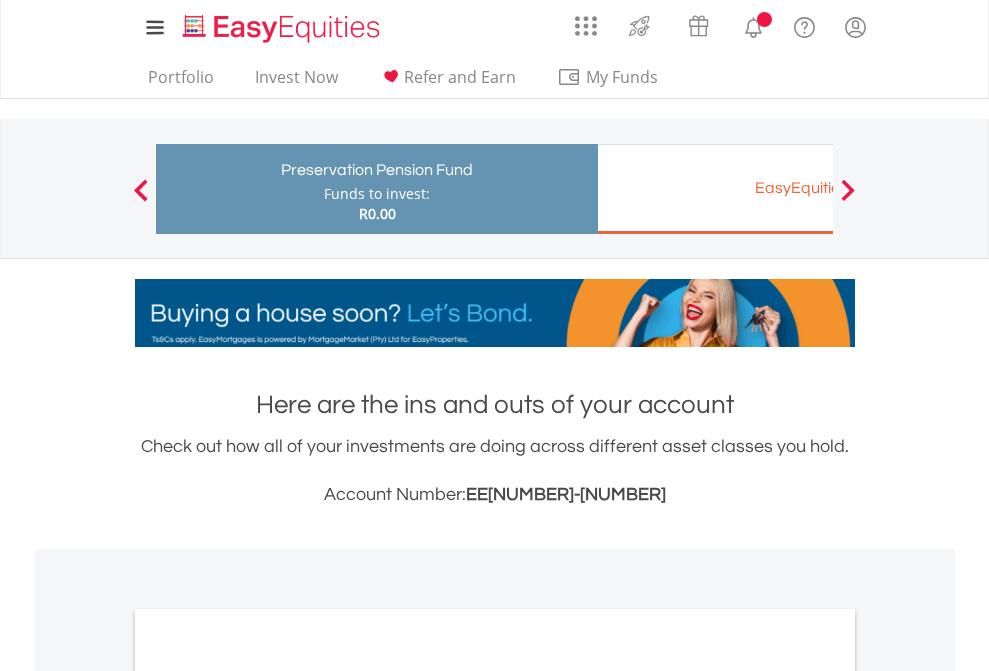 scroll, scrollTop: 0, scrollLeft: 0, axis: both 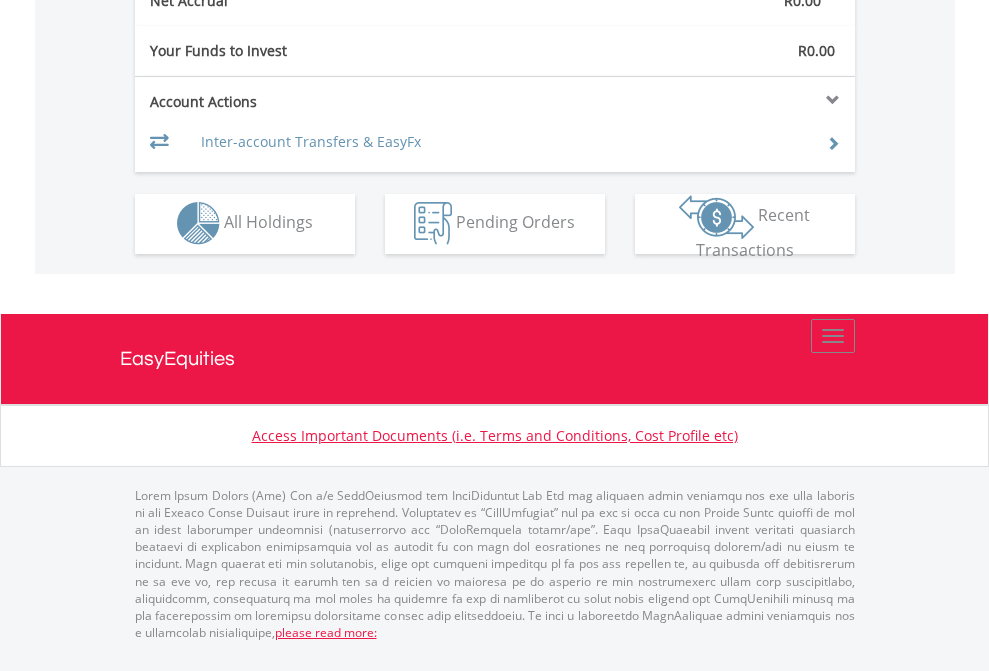click on "Investment types" at bounding box center (706, -293) 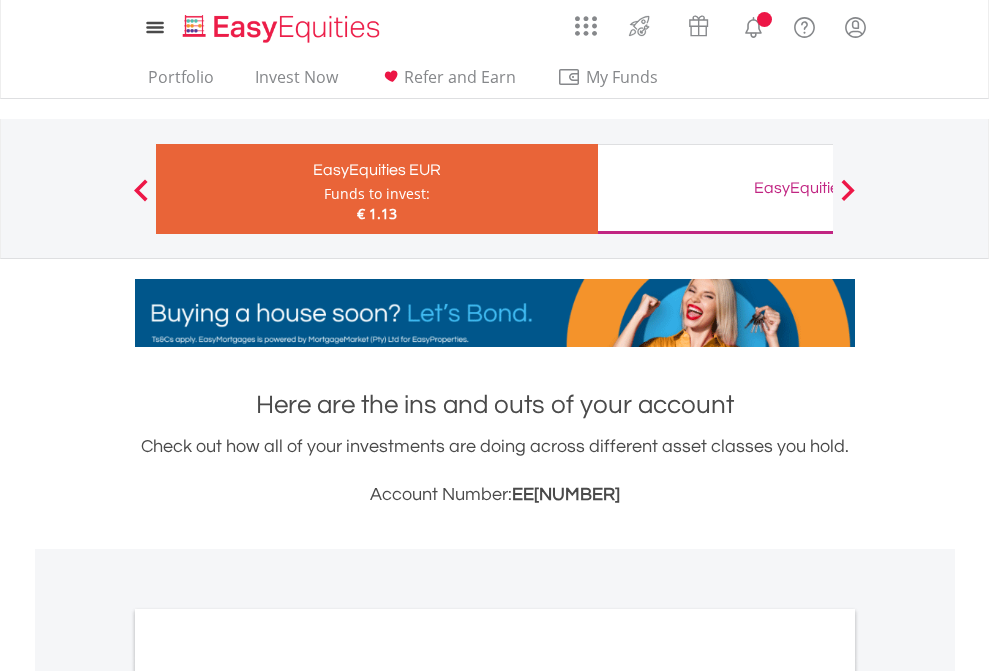 scroll, scrollTop: 0, scrollLeft: 0, axis: both 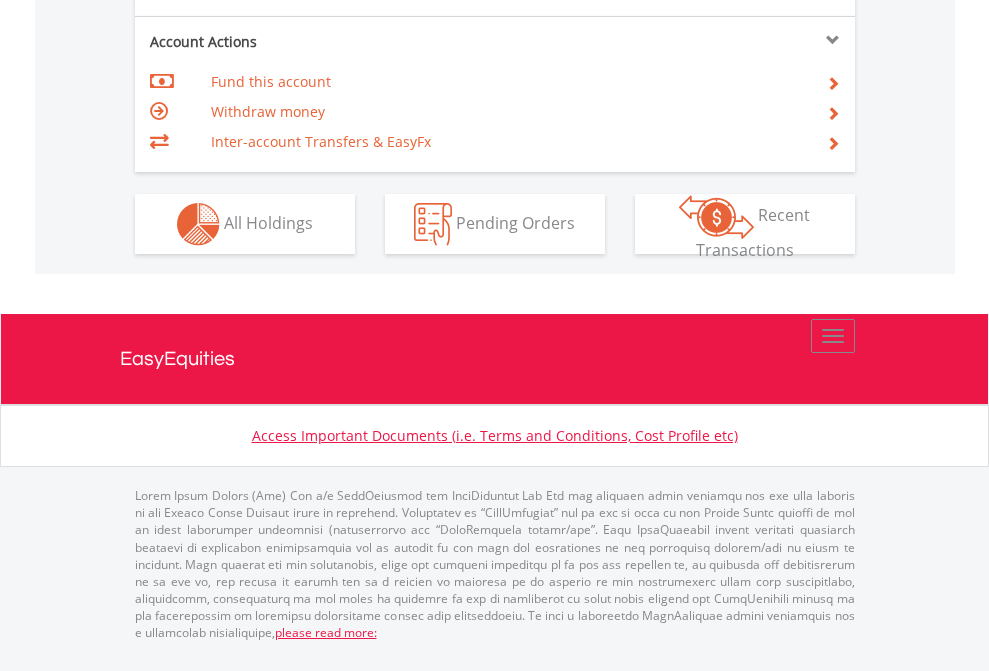 click on "Investment types" at bounding box center (706, -337) 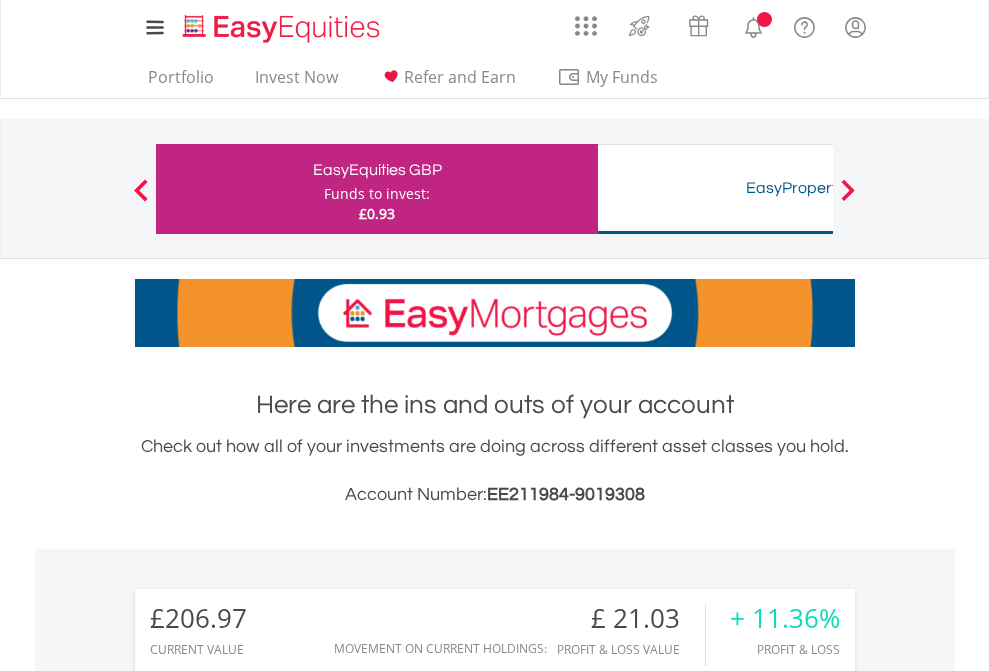 scroll, scrollTop: 0, scrollLeft: 0, axis: both 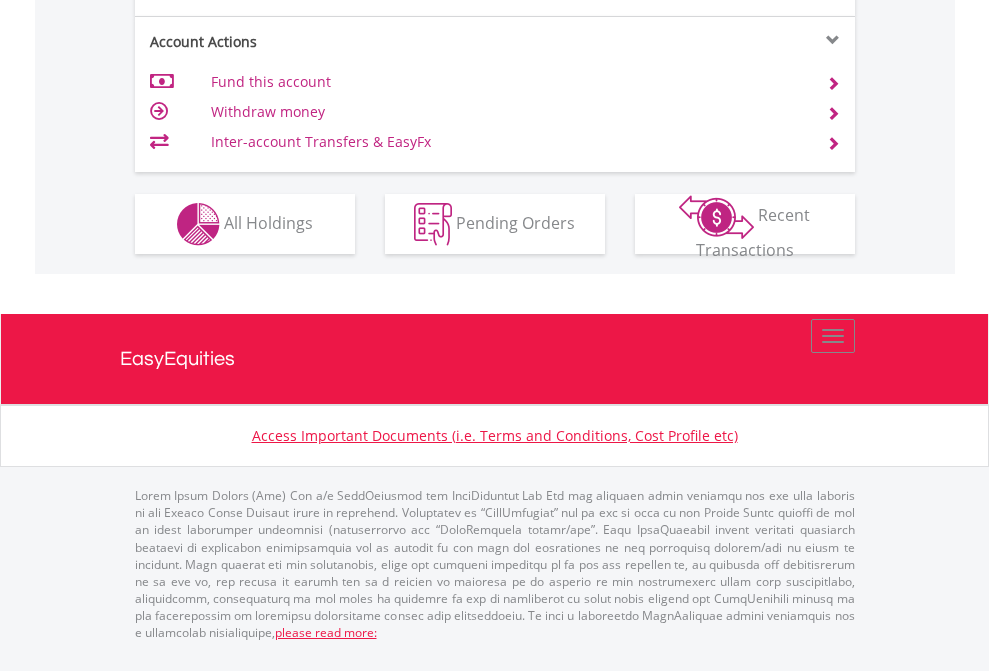 click on "Investment types" at bounding box center [706, -337] 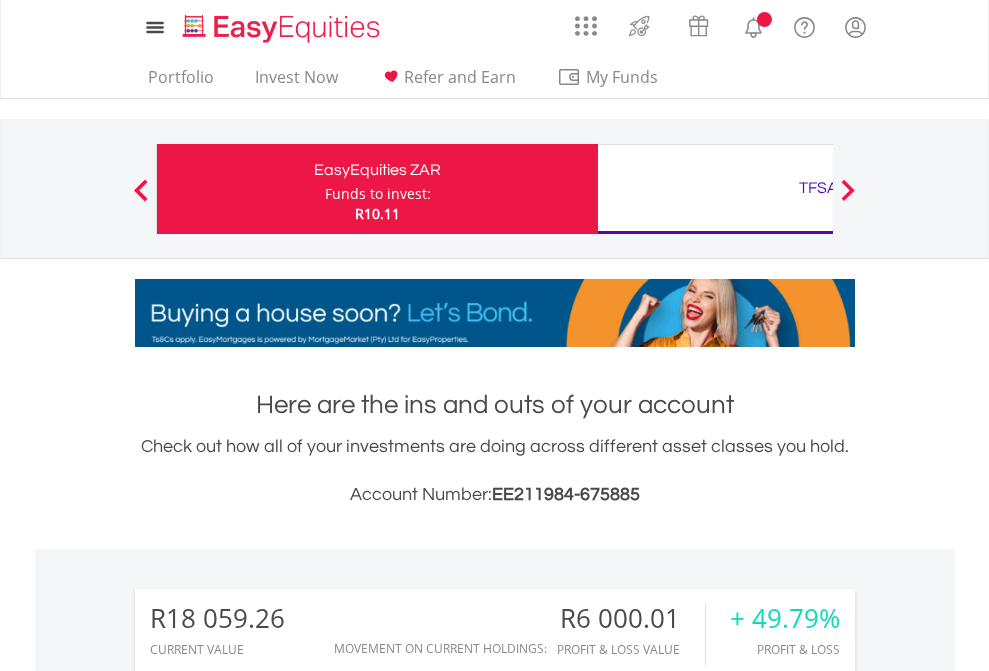 scroll, scrollTop: 1653, scrollLeft: 0, axis: vertical 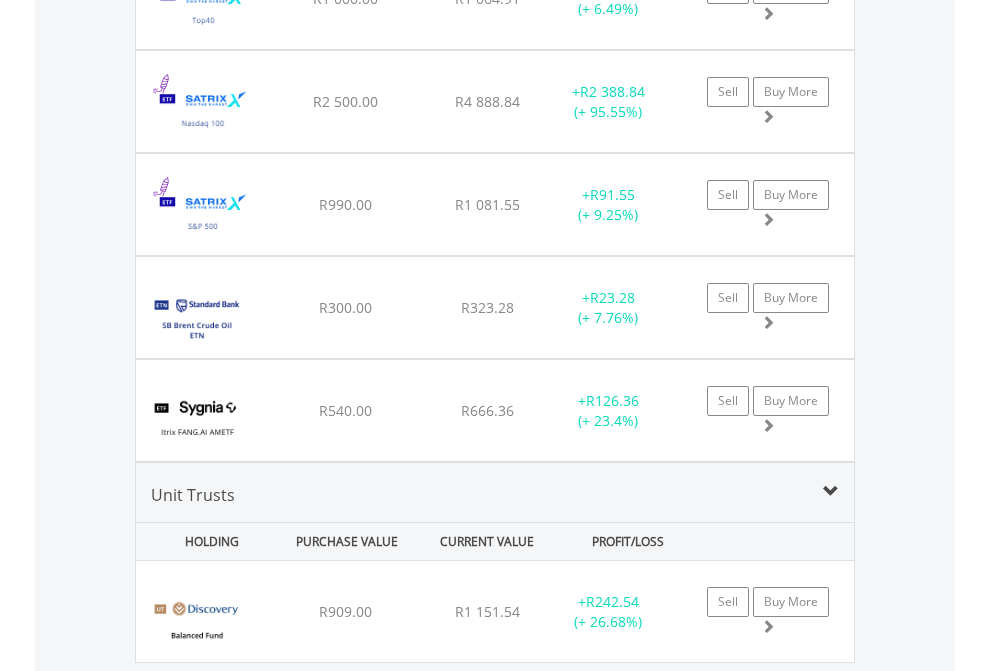 click on "TFSA" at bounding box center (818, -2196) 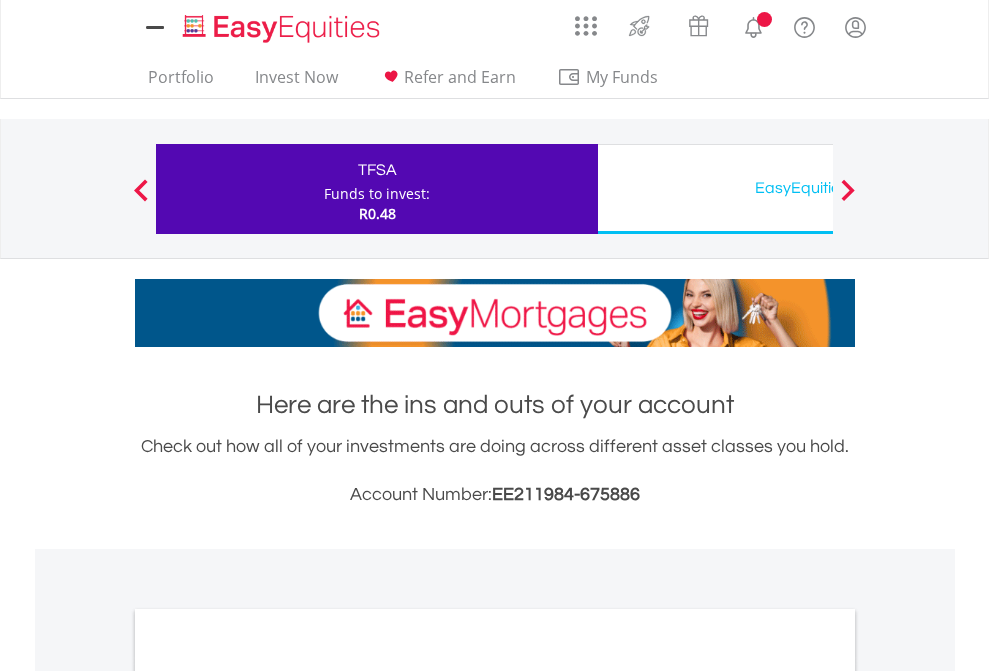 click on "All Holdings" at bounding box center [268, 1096] 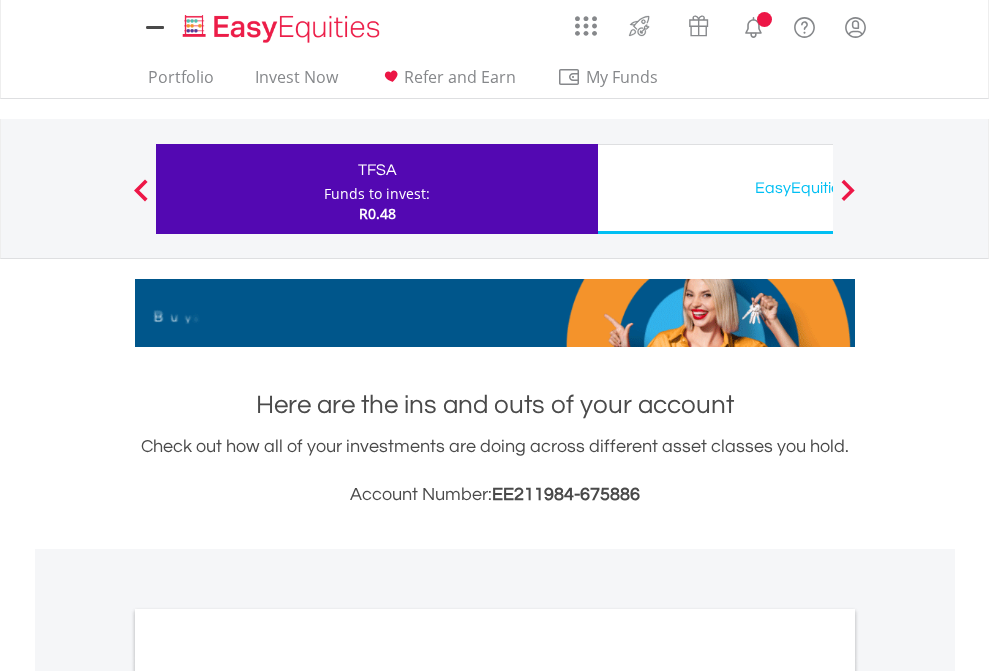 scroll, scrollTop: 1202, scrollLeft: 0, axis: vertical 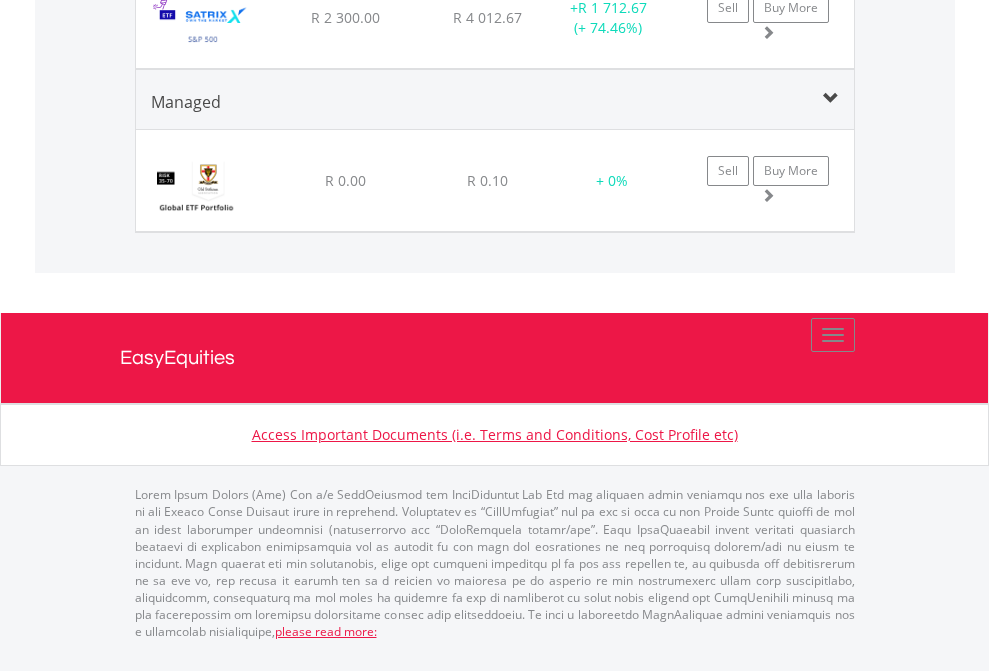 click on "EasyEquities USD" at bounding box center (818, -1645) 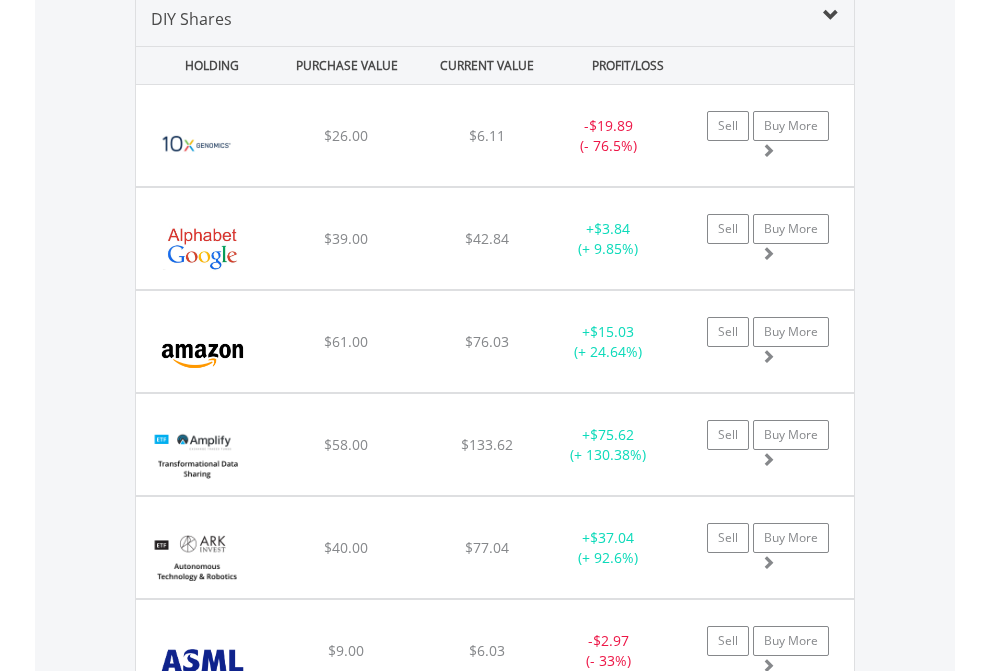 scroll, scrollTop: 1933, scrollLeft: 0, axis: vertical 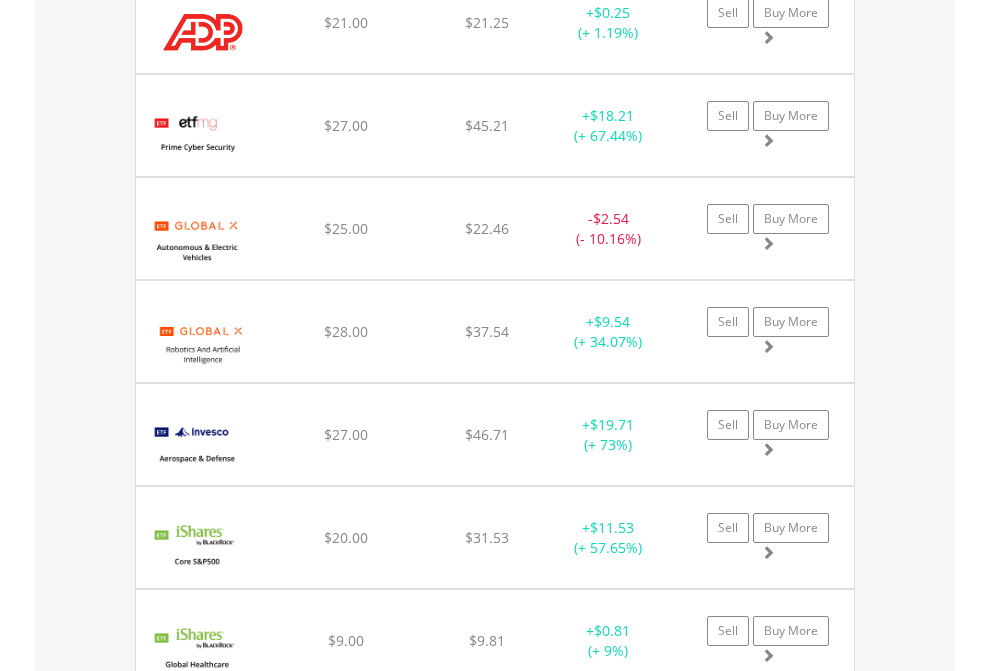 click on "EasyEquities AUD" at bounding box center (818, -1745) 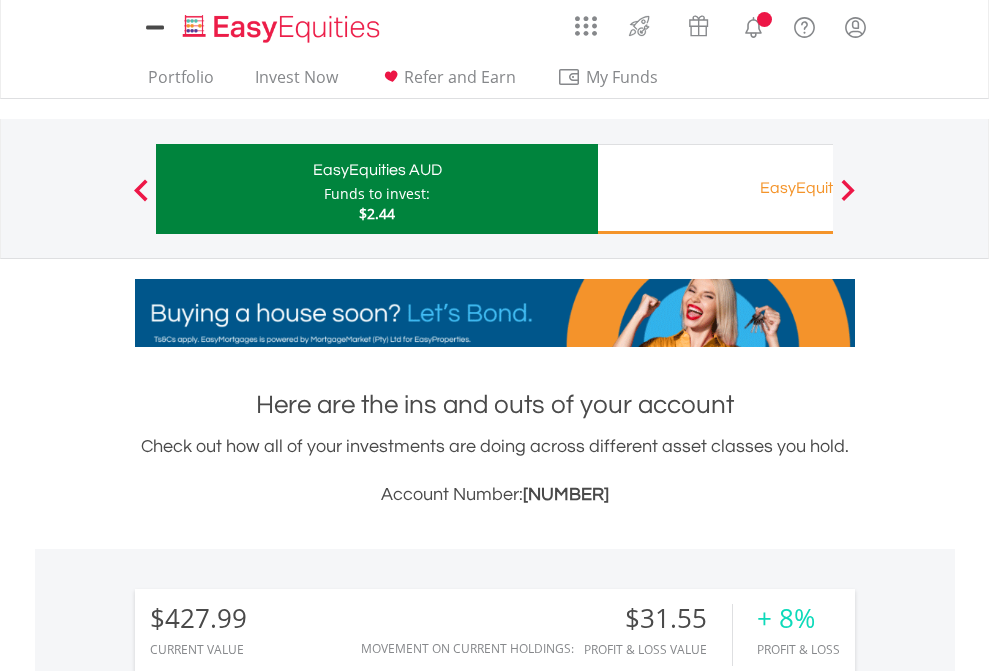 scroll, scrollTop: 1202, scrollLeft: 0, axis: vertical 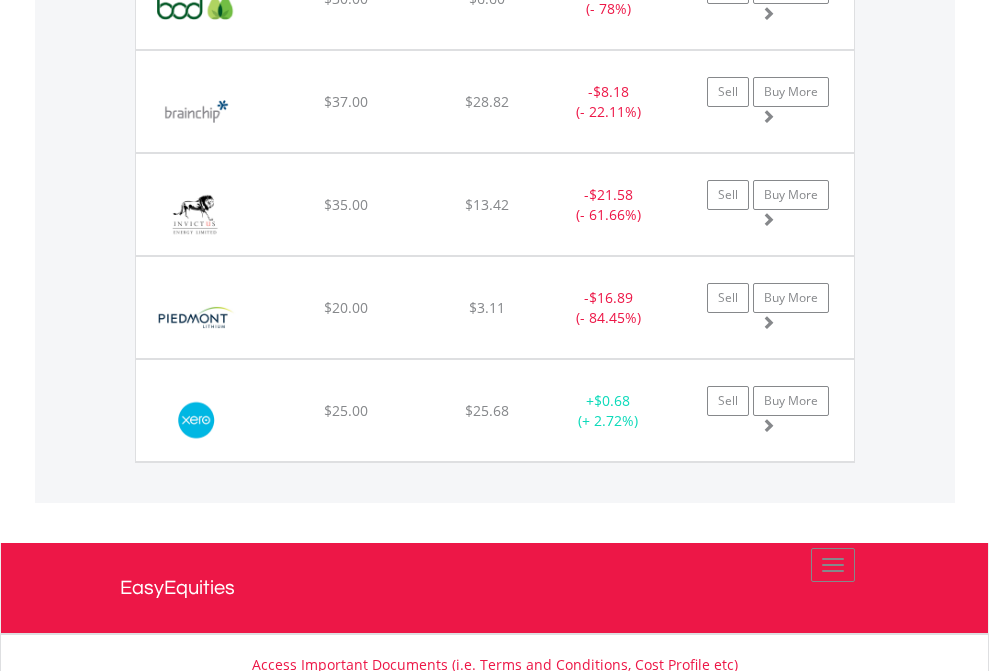 click on "EasyEquities RA" at bounding box center (818, -2076) 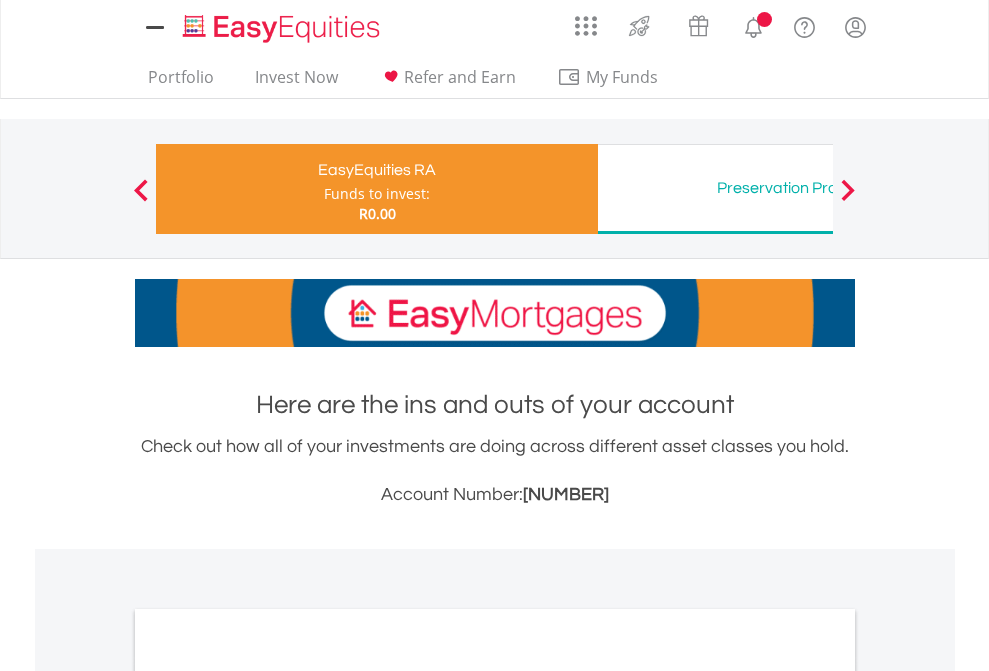 scroll, scrollTop: 0, scrollLeft: 0, axis: both 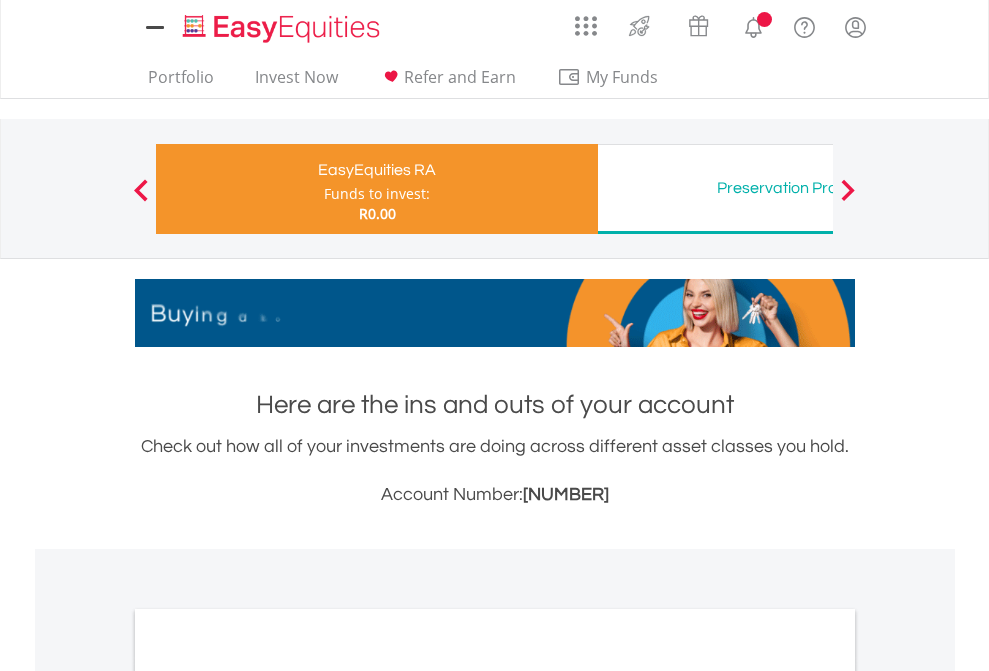 click on "All Holdings" at bounding box center [268, 1066] 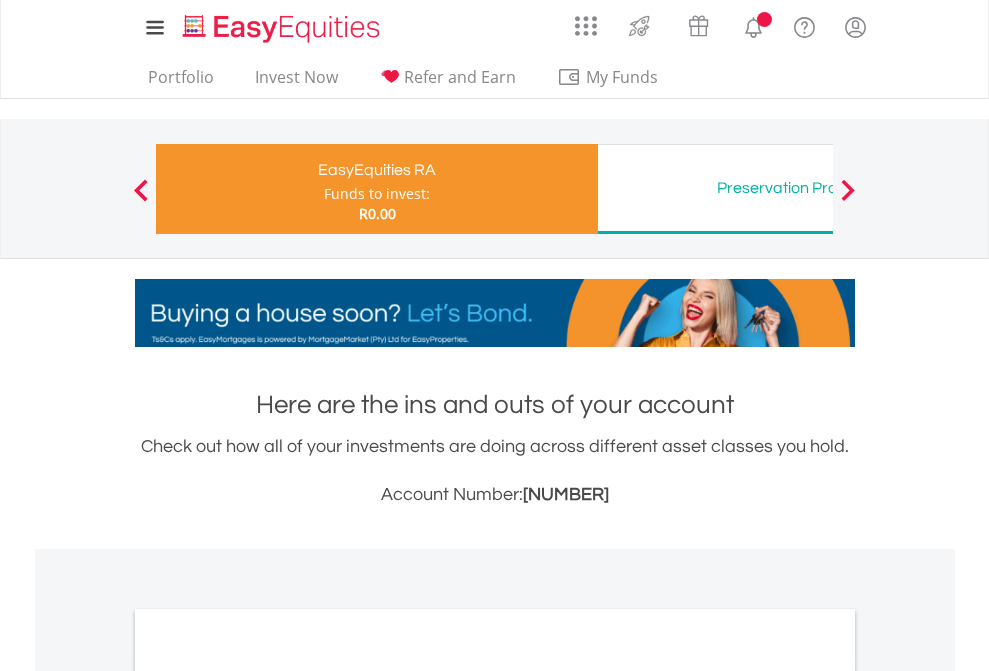 scroll, scrollTop: 1202, scrollLeft: 0, axis: vertical 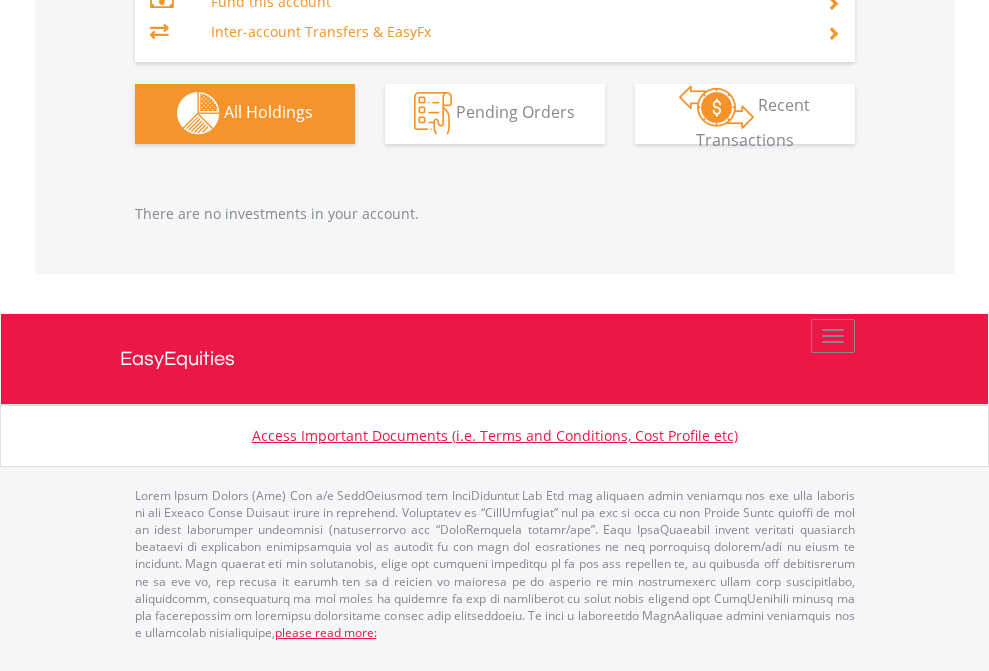 click on "Preservation Provident Fund" at bounding box center [818, -1323] 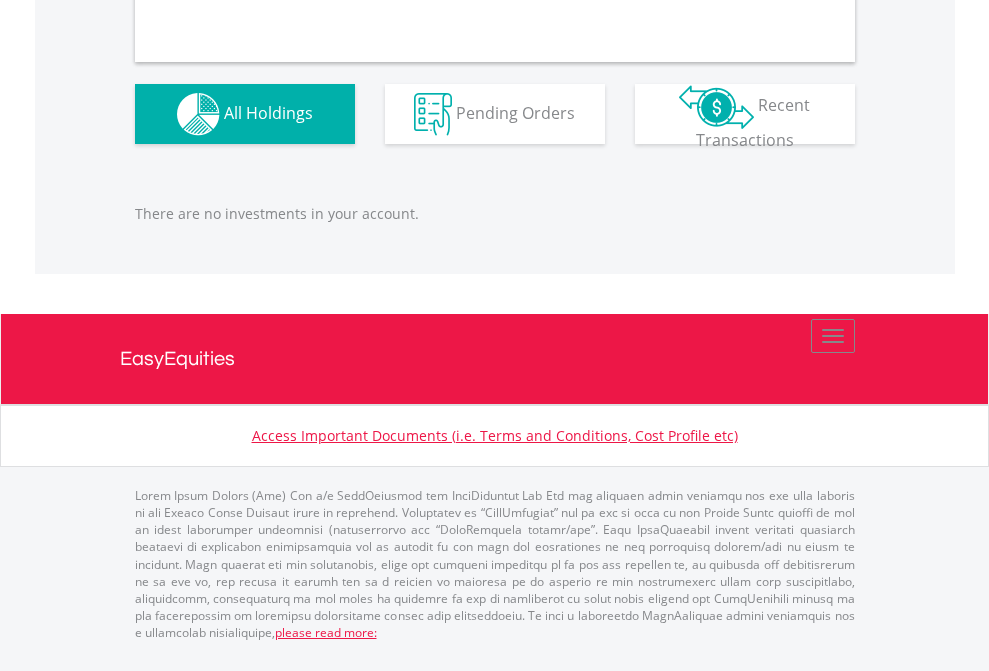 scroll, scrollTop: 1980, scrollLeft: 0, axis: vertical 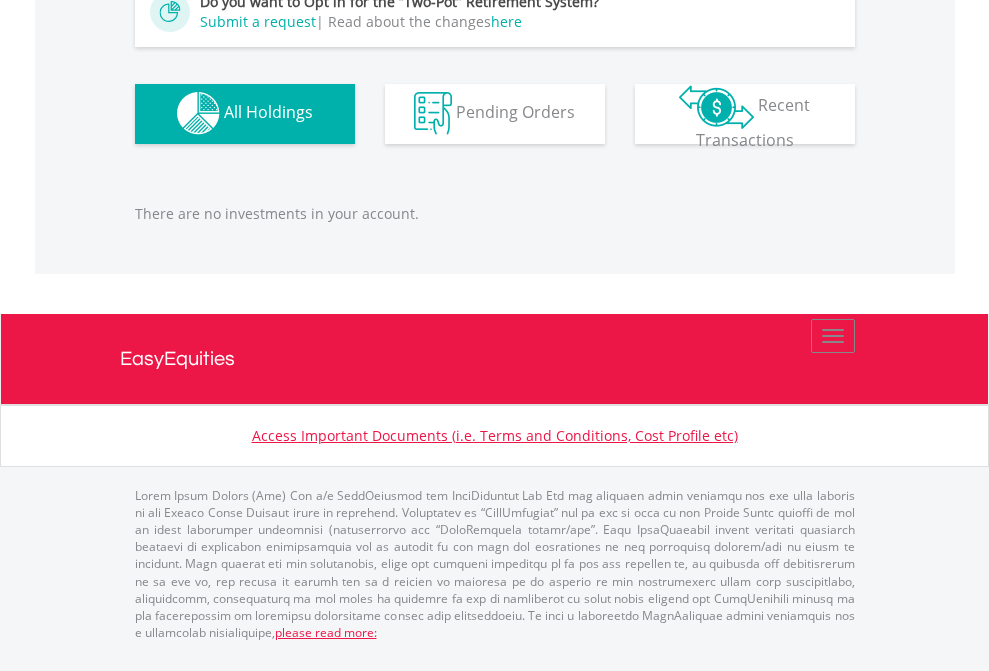 click on "Preservation Pension Fund" at bounding box center (818, -1182) 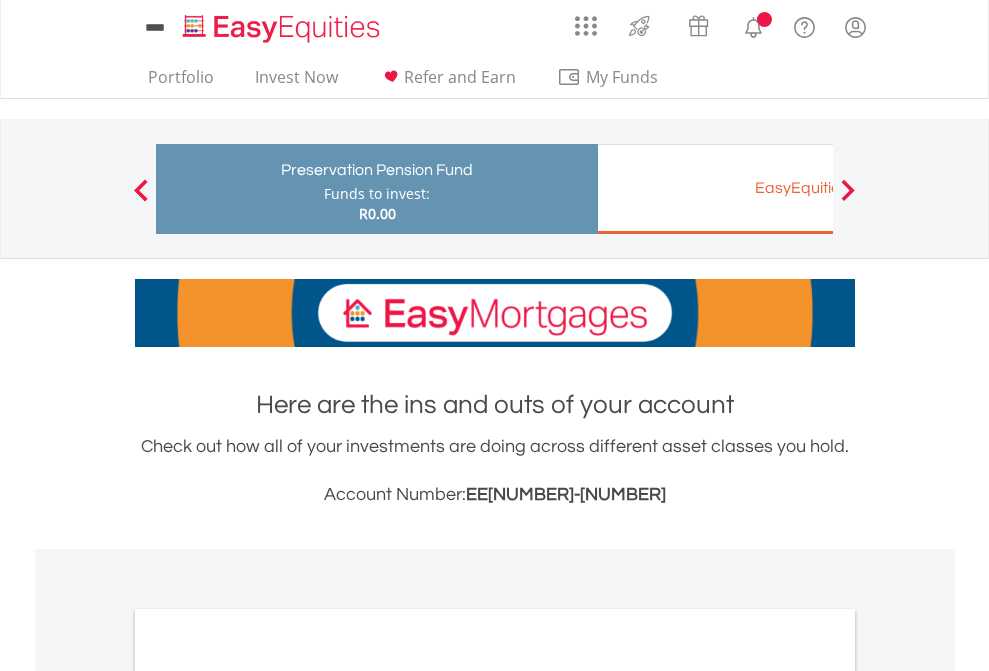 scroll, scrollTop: 1202, scrollLeft: 0, axis: vertical 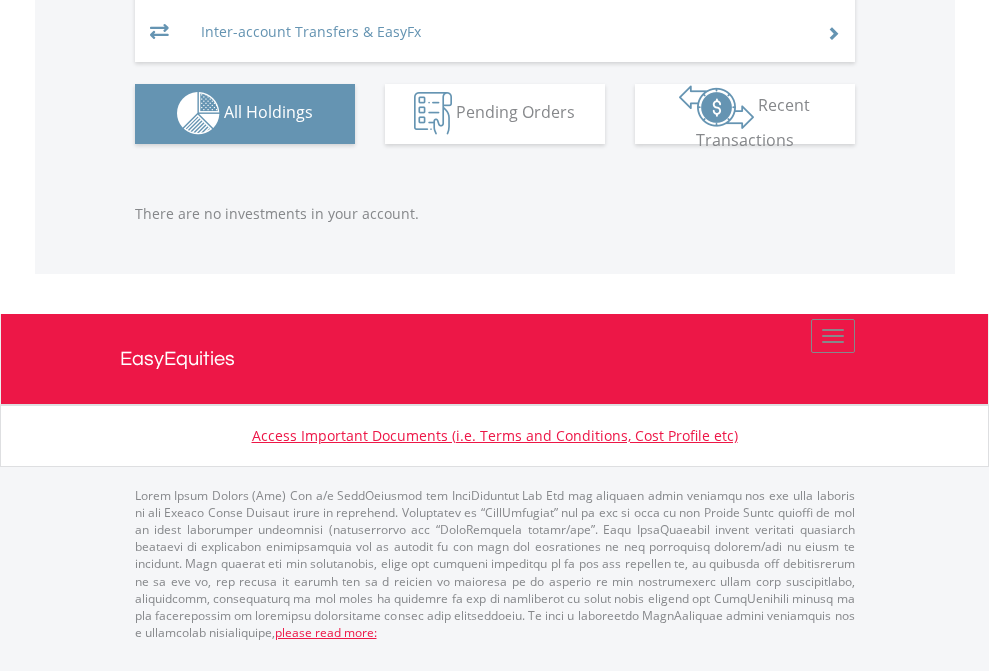 click on "EasyEquities EUR" at bounding box center [818, -1082] 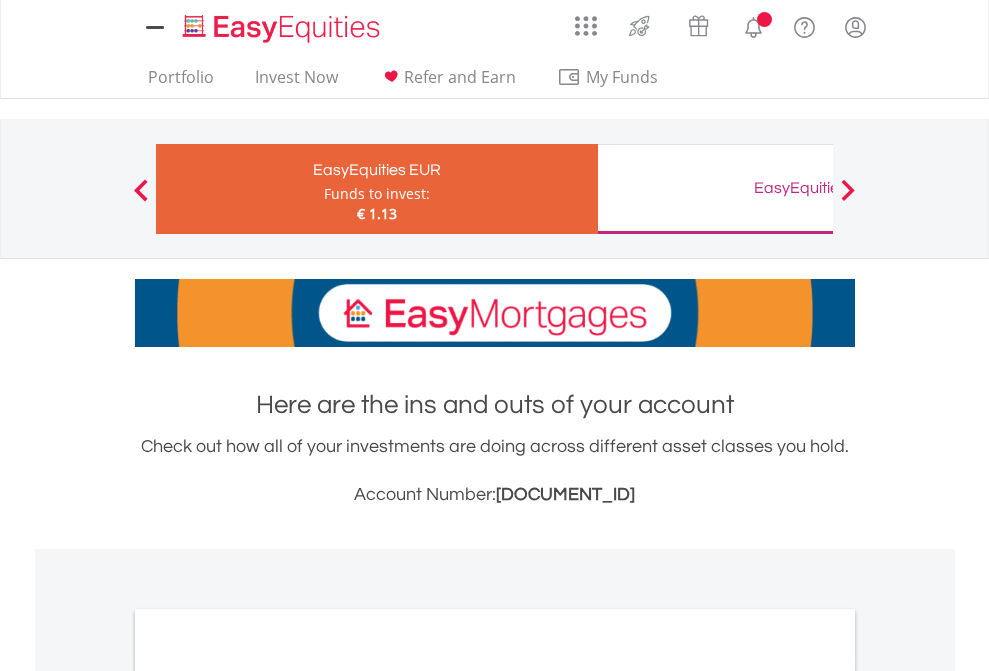 scroll, scrollTop: 0, scrollLeft: 0, axis: both 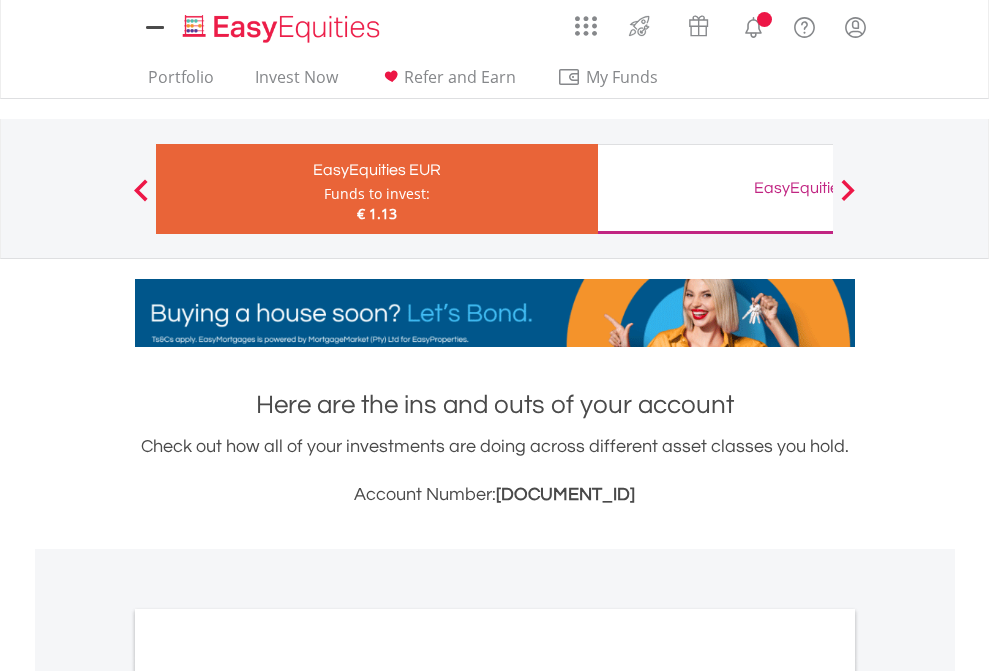 click on "All Holdings" at bounding box center (268, 1096) 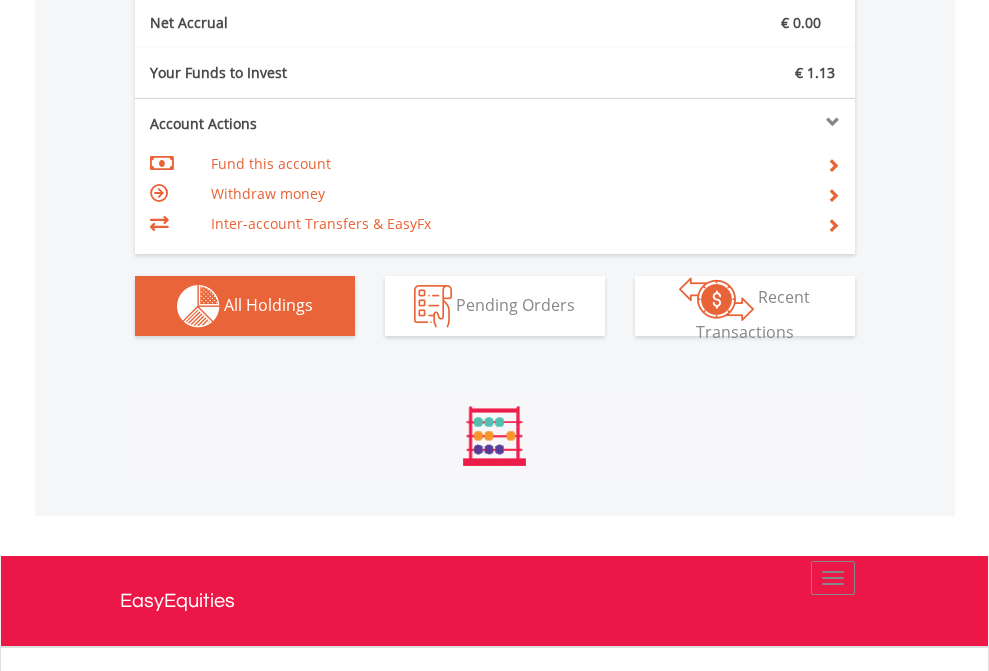 scroll, scrollTop: 999808, scrollLeft: 999687, axis: both 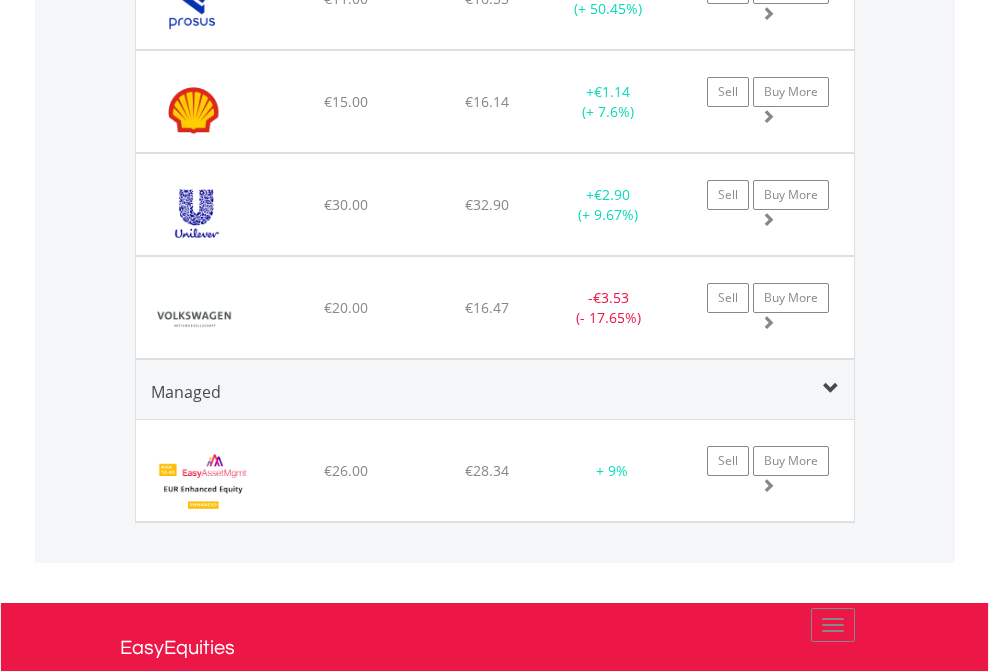 click on "EasyEquities GBP" at bounding box center [818, -2076] 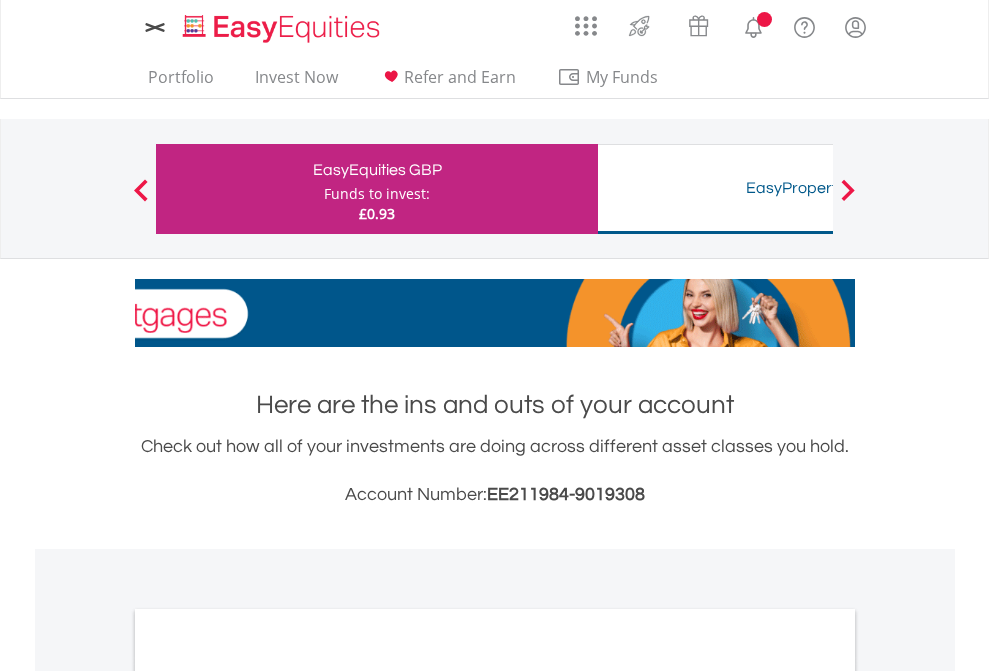 scroll, scrollTop: 1202, scrollLeft: 0, axis: vertical 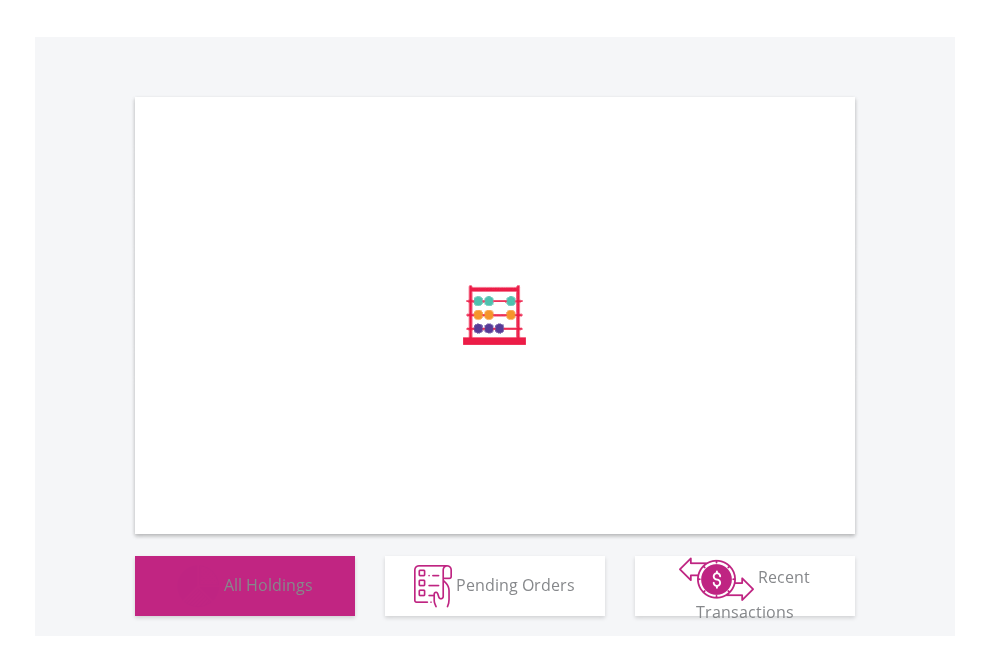 click on "All Holdings" at bounding box center [268, 584] 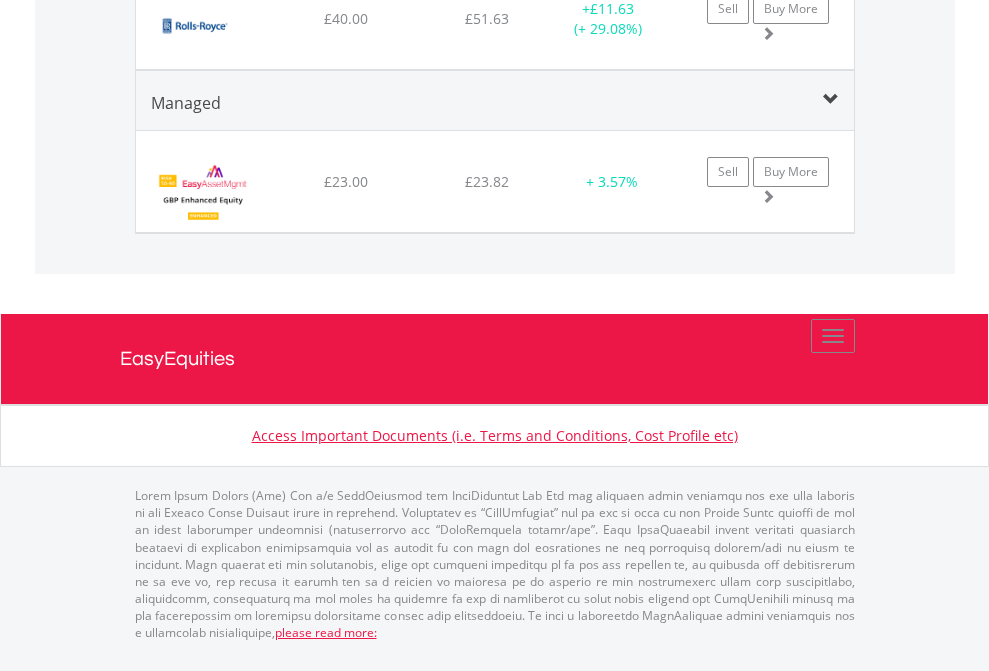 scroll, scrollTop: 2305, scrollLeft: 0, axis: vertical 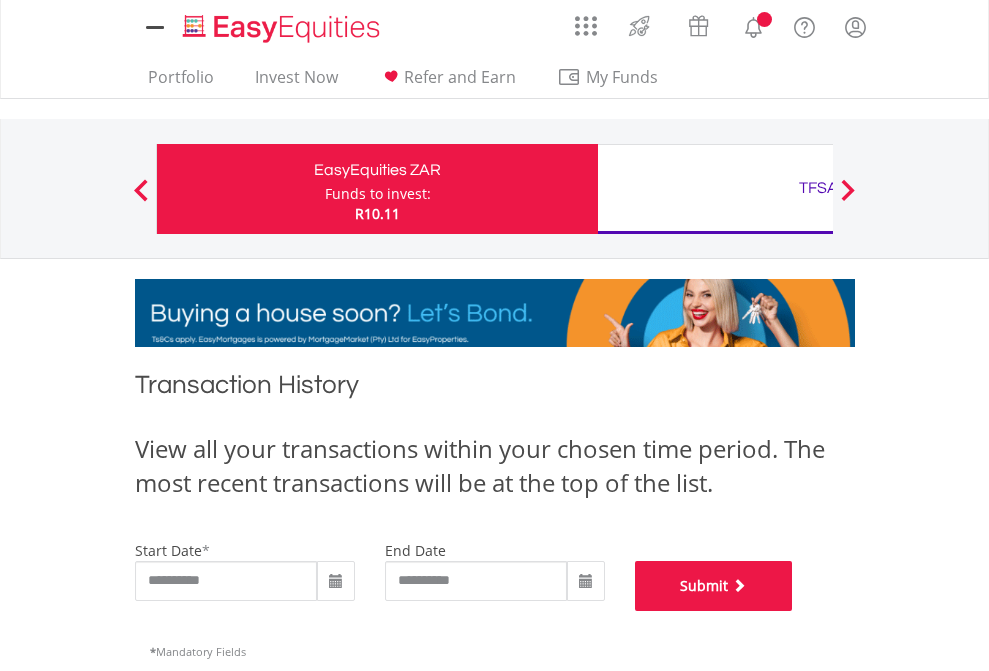 click on "Submit" at bounding box center [714, 586] 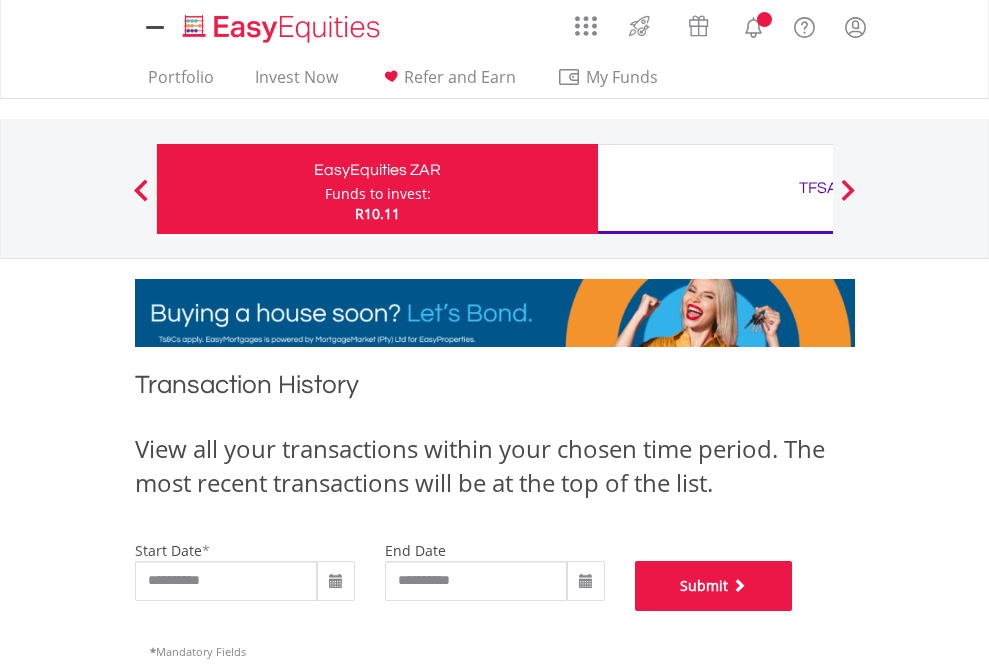 scroll, scrollTop: 811, scrollLeft: 0, axis: vertical 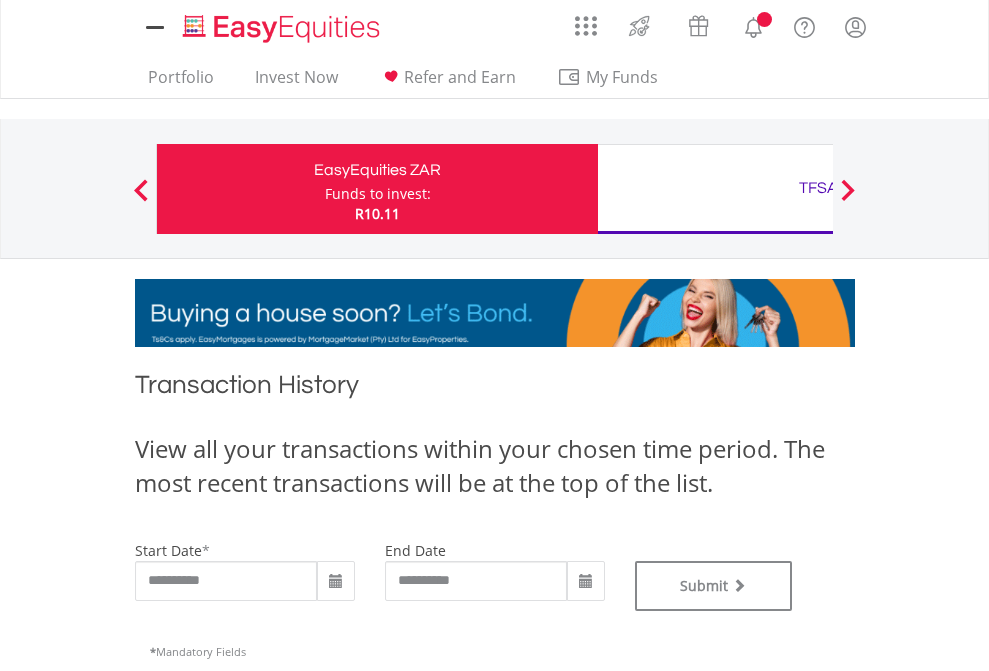 click on "TFSA" at bounding box center [818, 188] 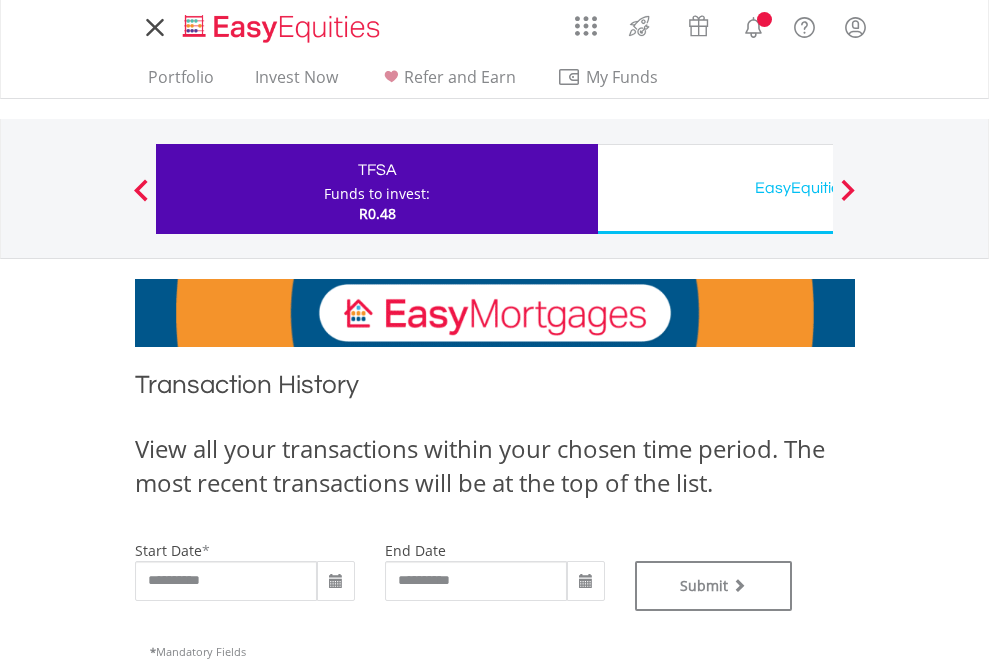 scroll, scrollTop: 811, scrollLeft: 0, axis: vertical 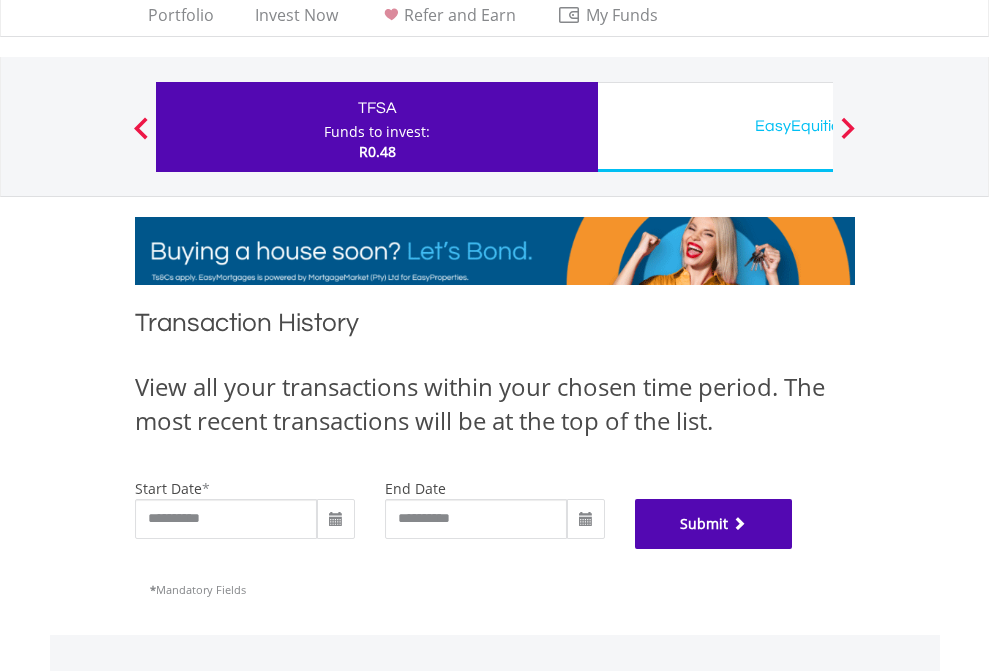 click on "Submit" at bounding box center [714, 524] 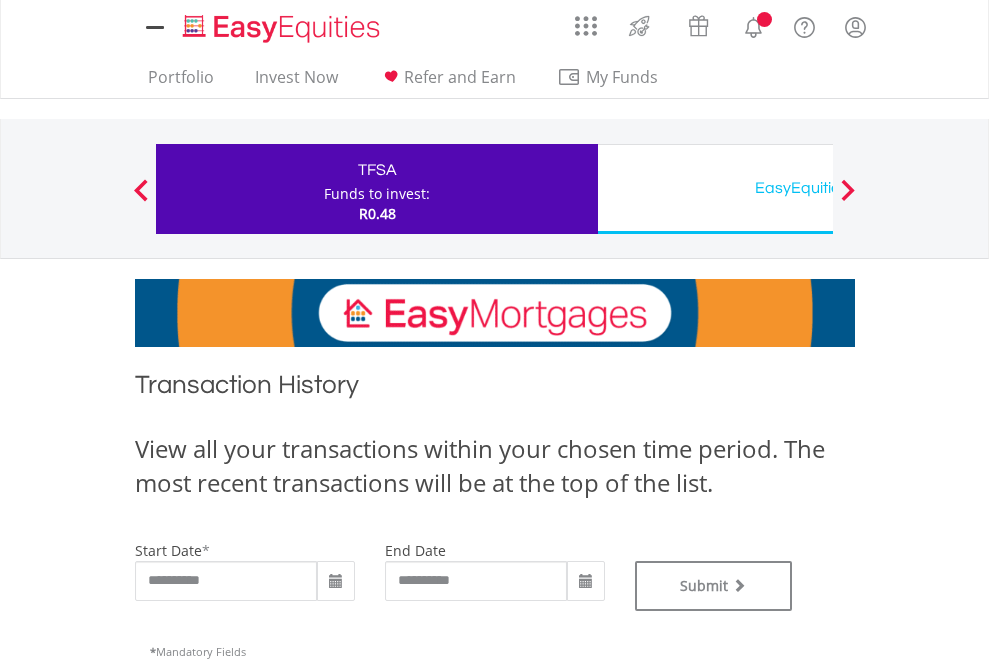 scroll, scrollTop: 0, scrollLeft: 0, axis: both 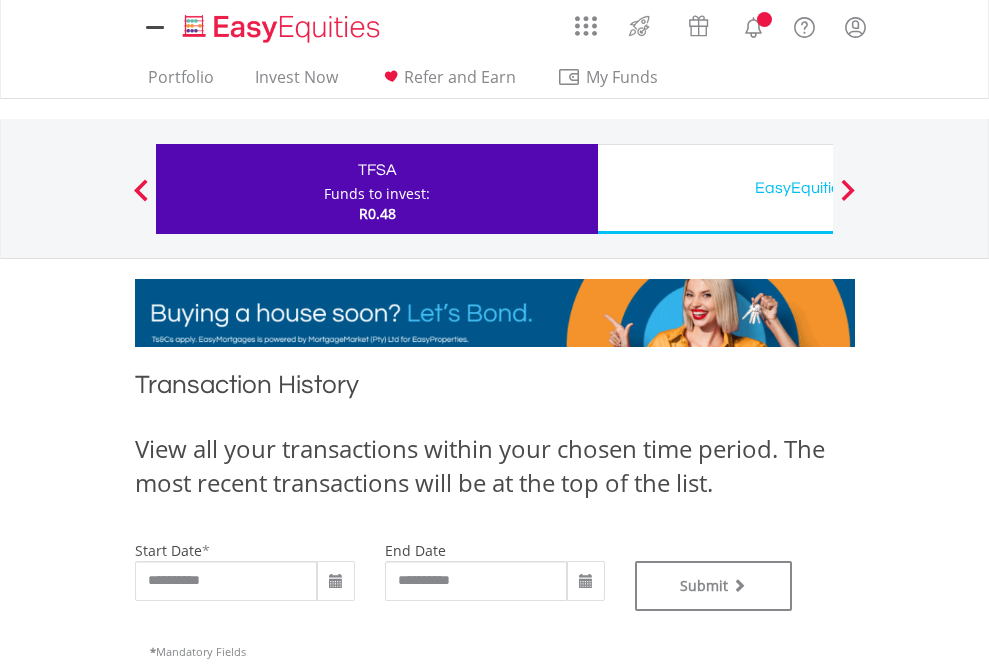 click on "EasyEquities USD" at bounding box center (818, 188) 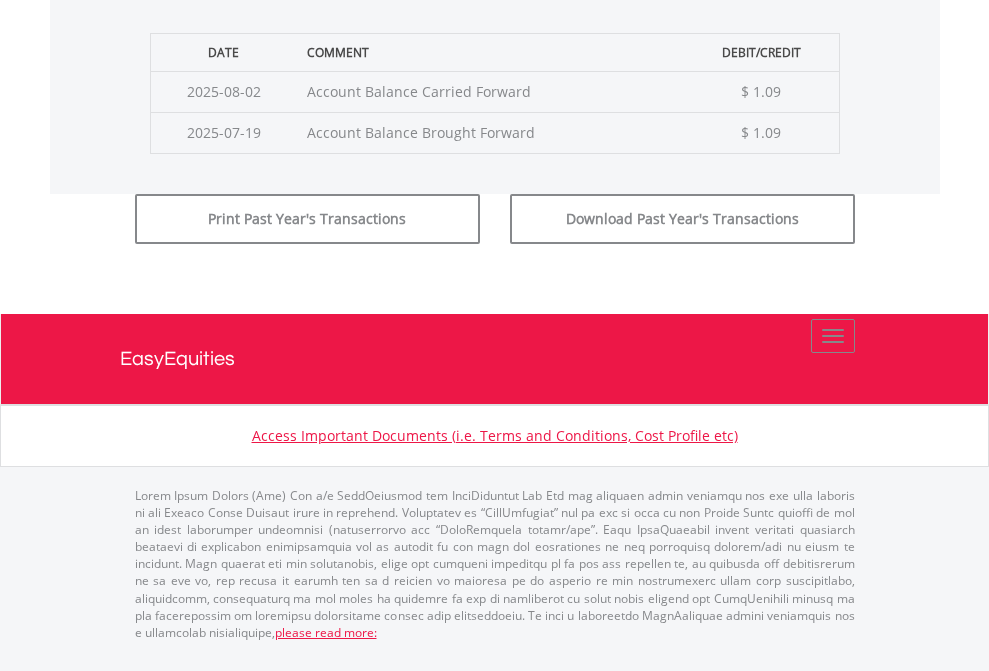 click on "Submit" at bounding box center [714, -183] 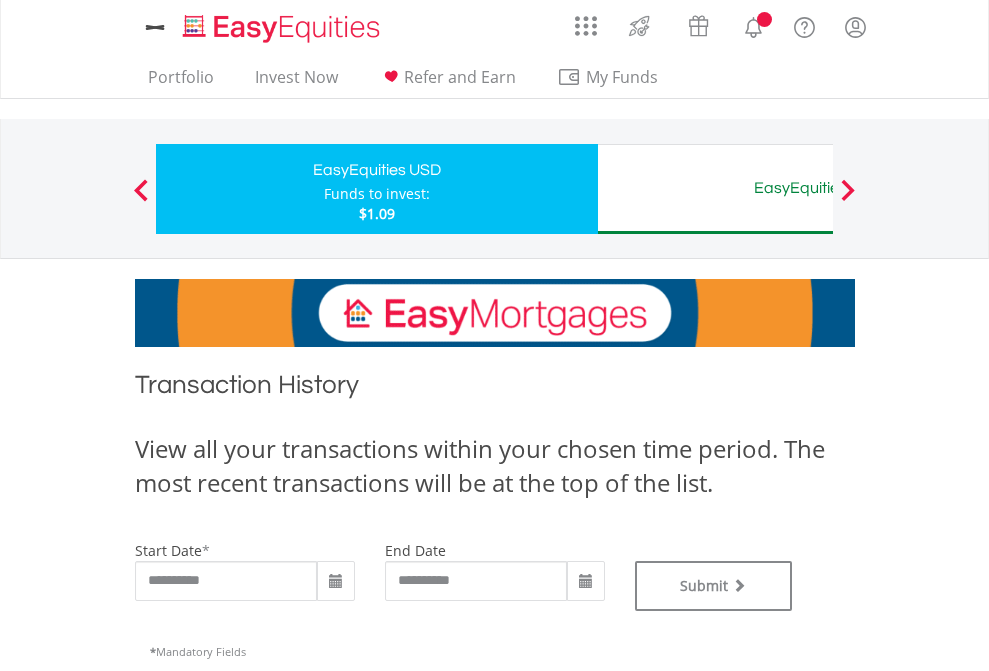 scroll, scrollTop: 0, scrollLeft: 0, axis: both 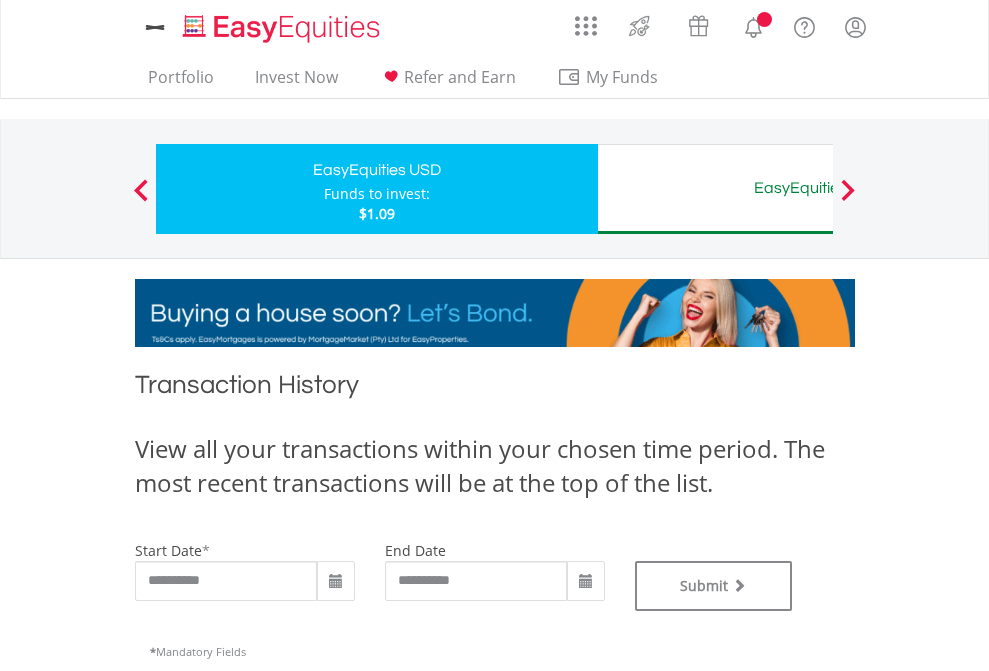 click on "EasyEquities AUD" at bounding box center (818, 188) 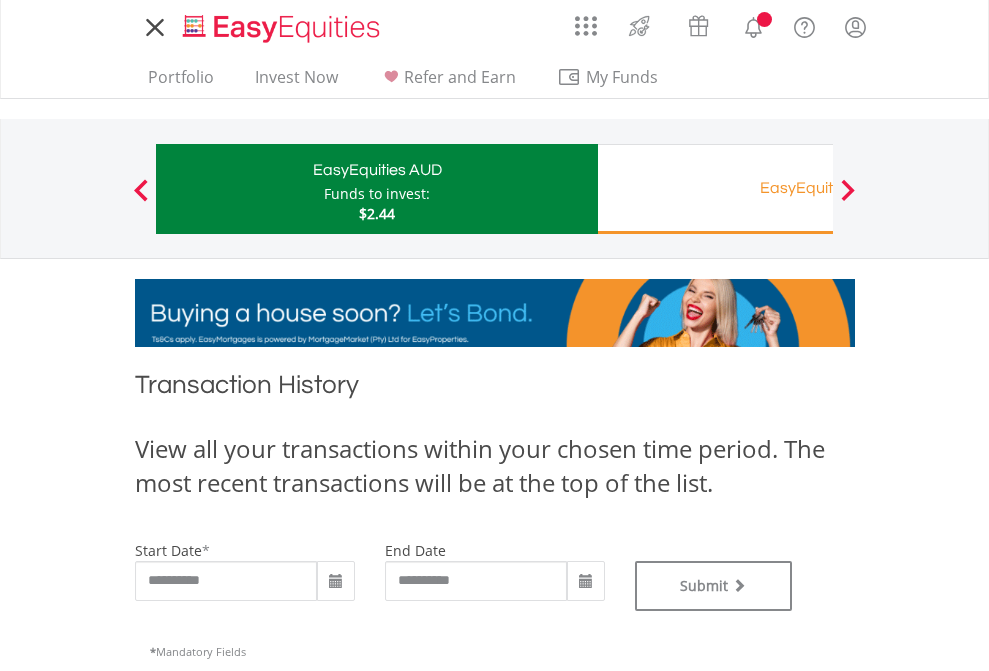 scroll, scrollTop: 0, scrollLeft: 0, axis: both 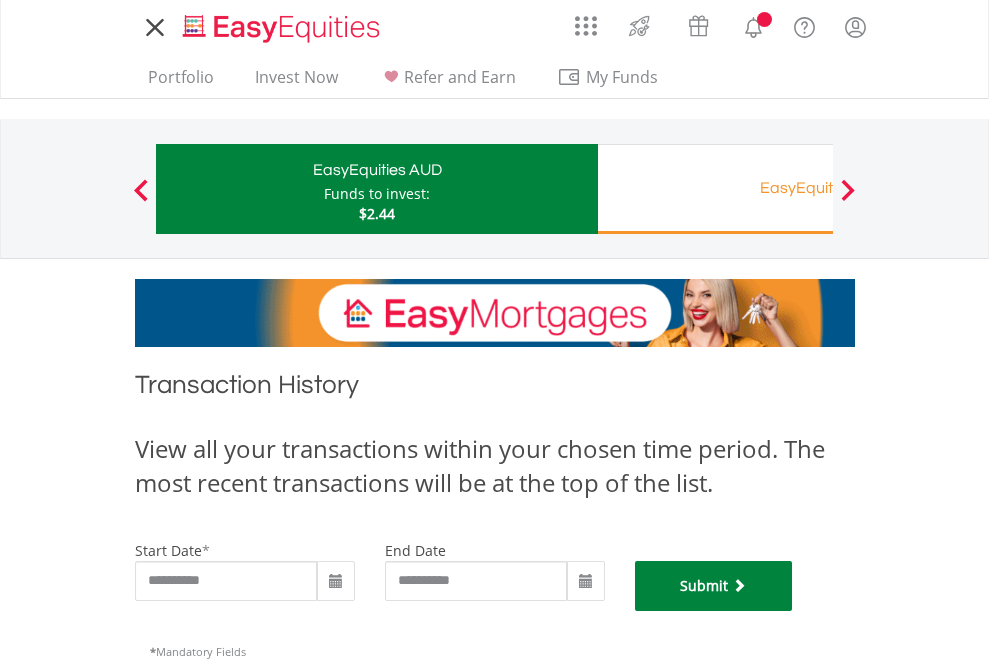 click on "Submit" at bounding box center [714, 586] 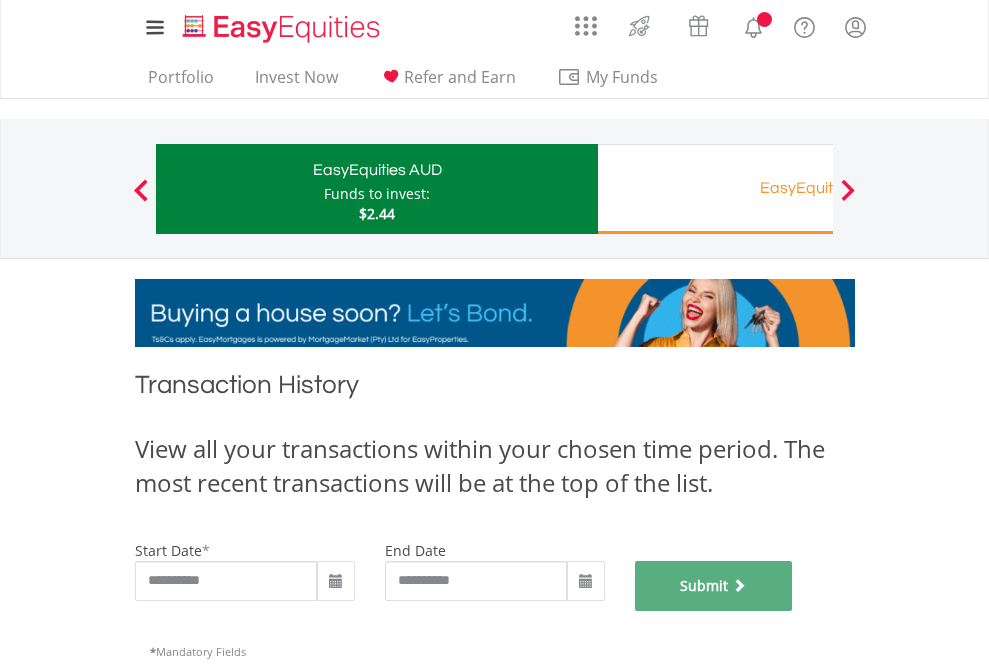 scroll, scrollTop: 811, scrollLeft: 0, axis: vertical 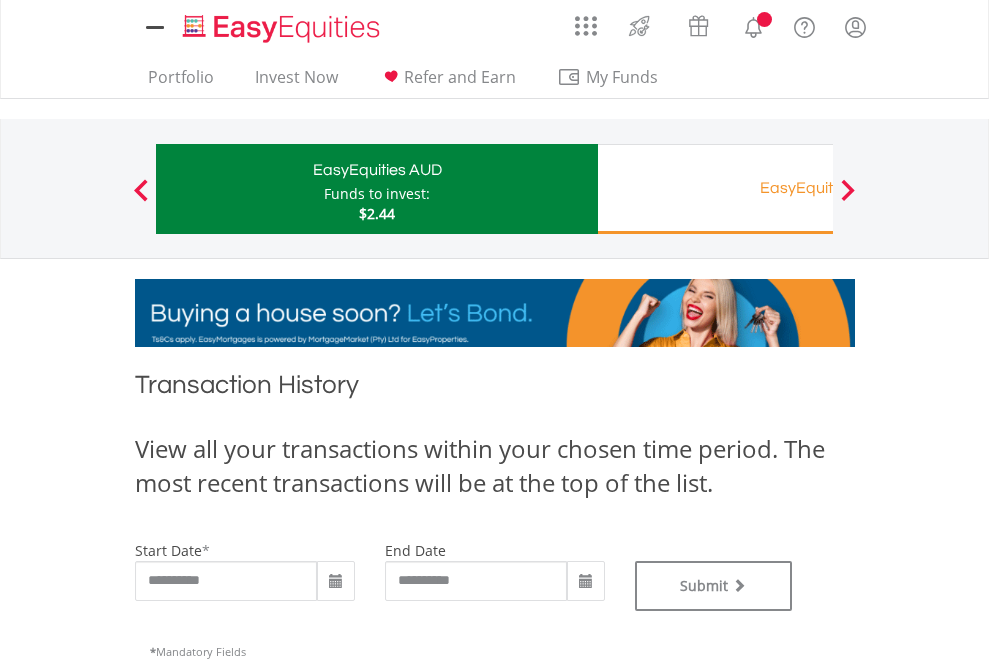 click on "EasyEquities RA" at bounding box center [818, 188] 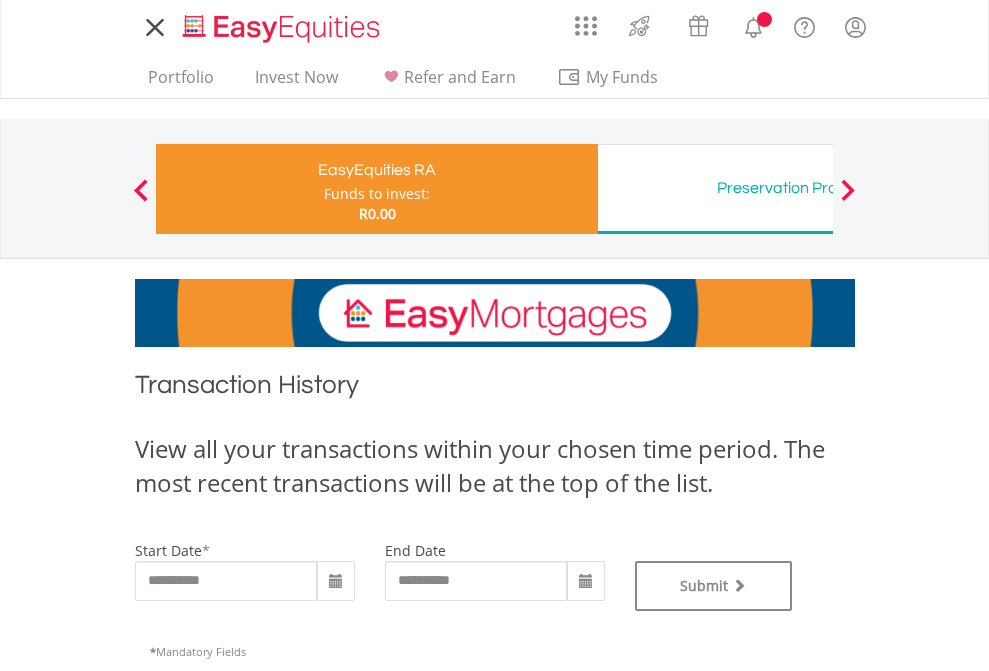 scroll, scrollTop: 0, scrollLeft: 0, axis: both 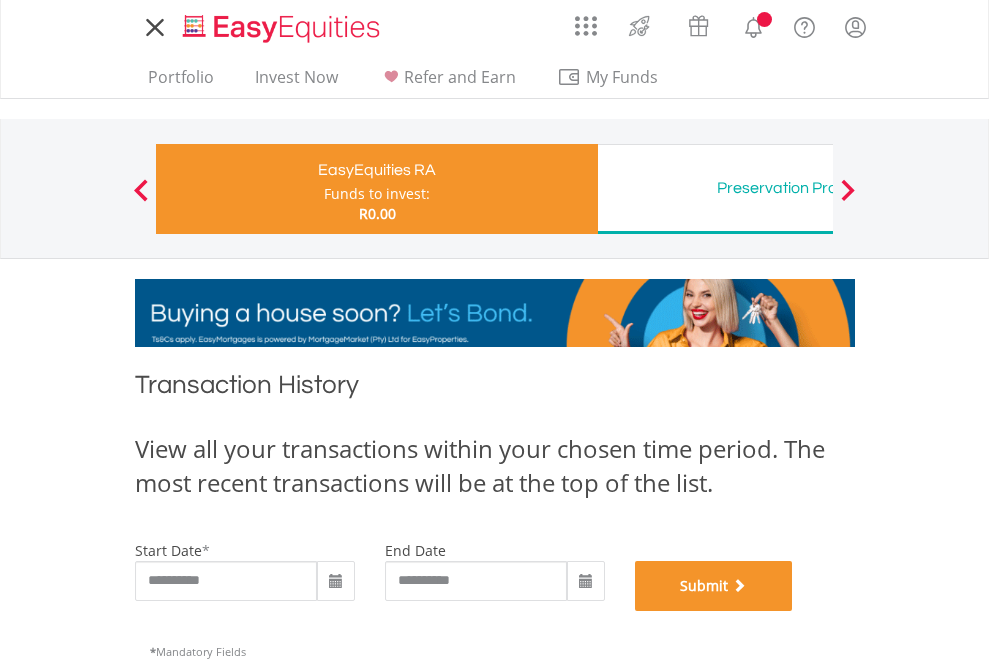 click on "Submit" at bounding box center [714, 586] 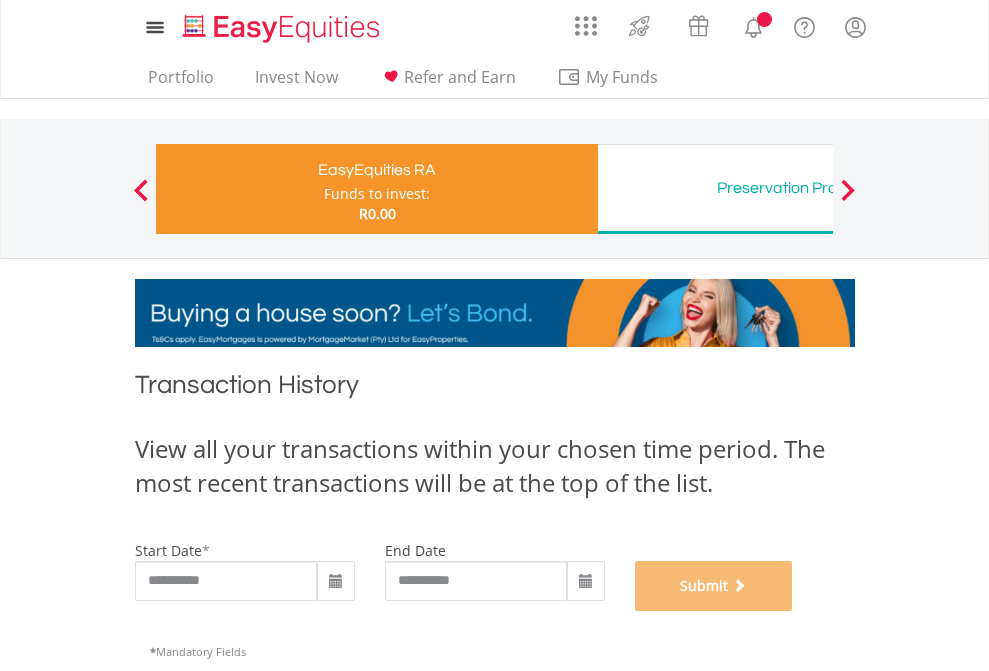 scroll, scrollTop: 811, scrollLeft: 0, axis: vertical 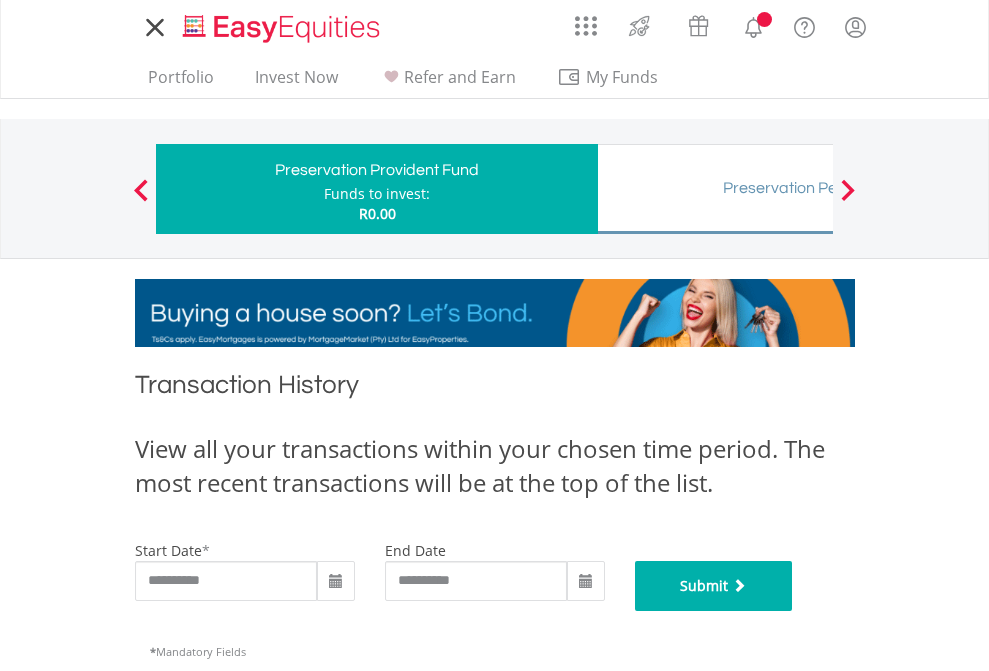 click on "Submit" at bounding box center [714, 586] 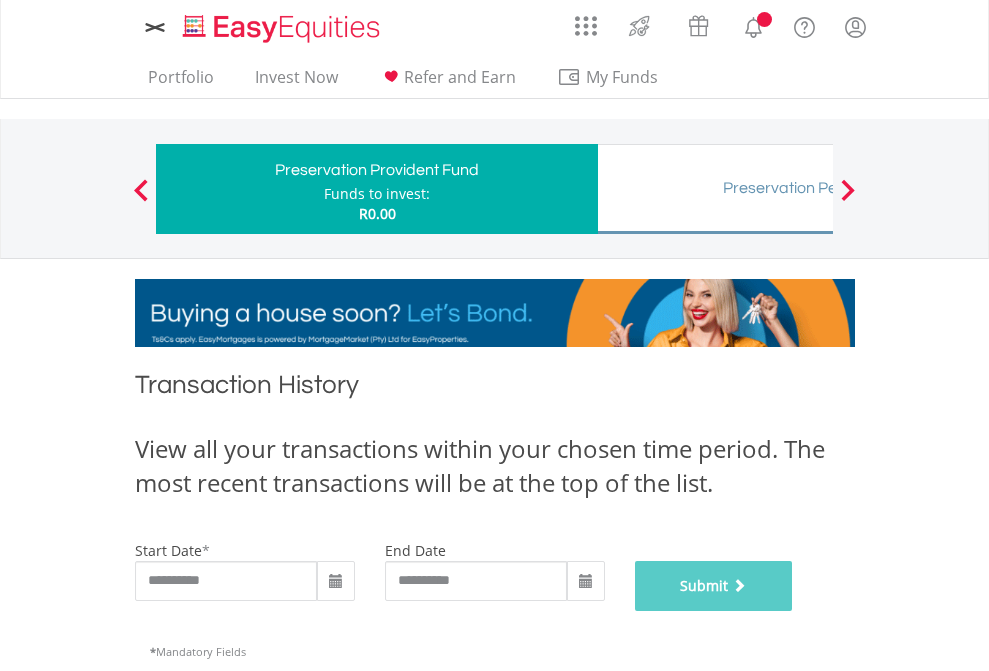 scroll, scrollTop: 811, scrollLeft: 0, axis: vertical 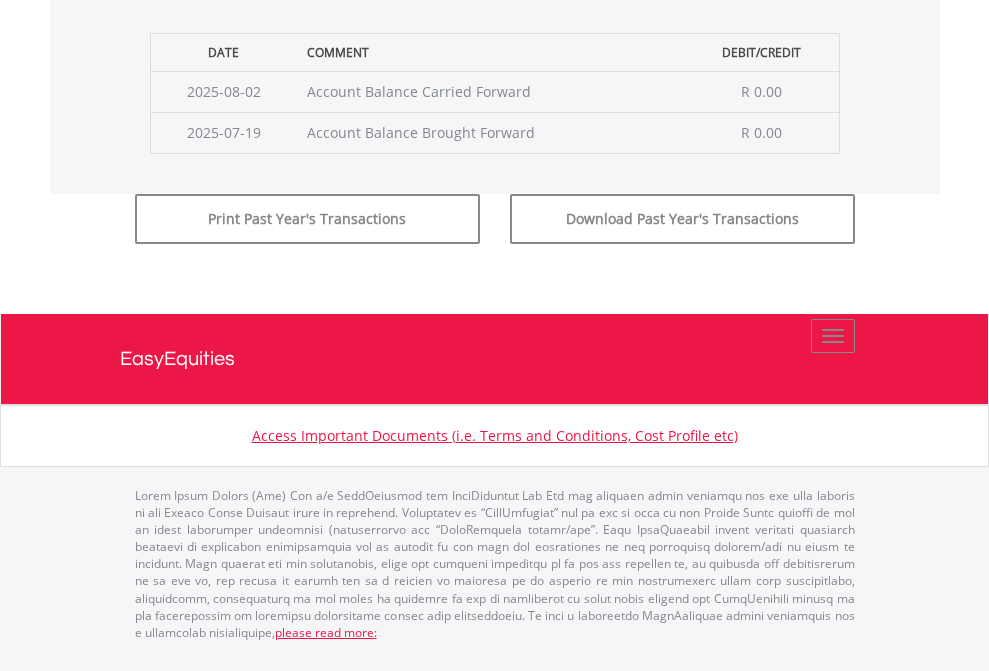 click on "Submit" at bounding box center (714, -183) 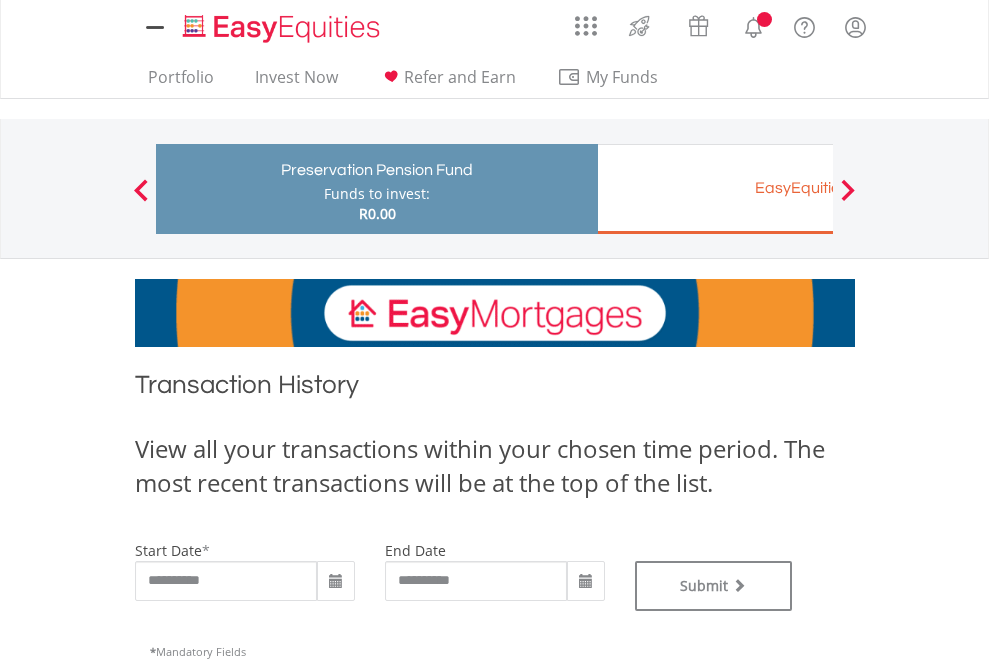 scroll, scrollTop: 0, scrollLeft: 0, axis: both 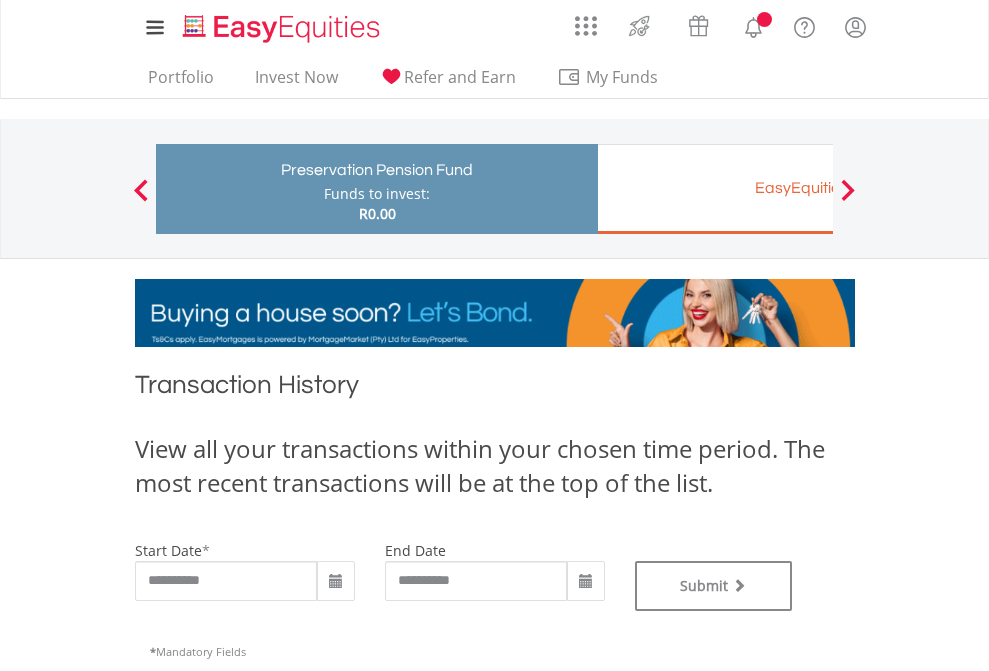 click on "EasyEquities EUR" at bounding box center [818, 188] 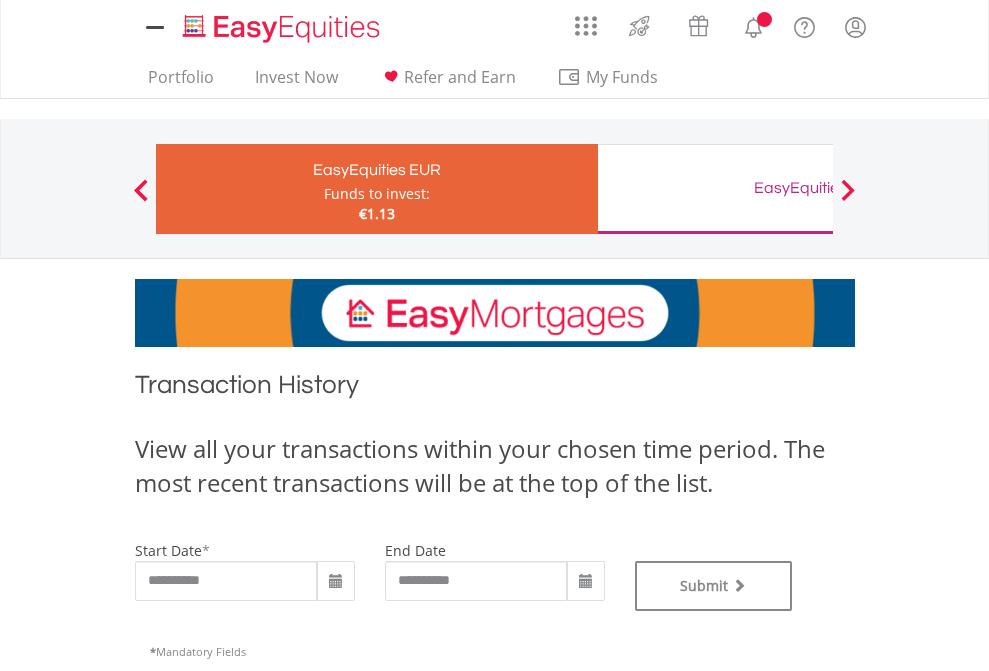 scroll, scrollTop: 0, scrollLeft: 0, axis: both 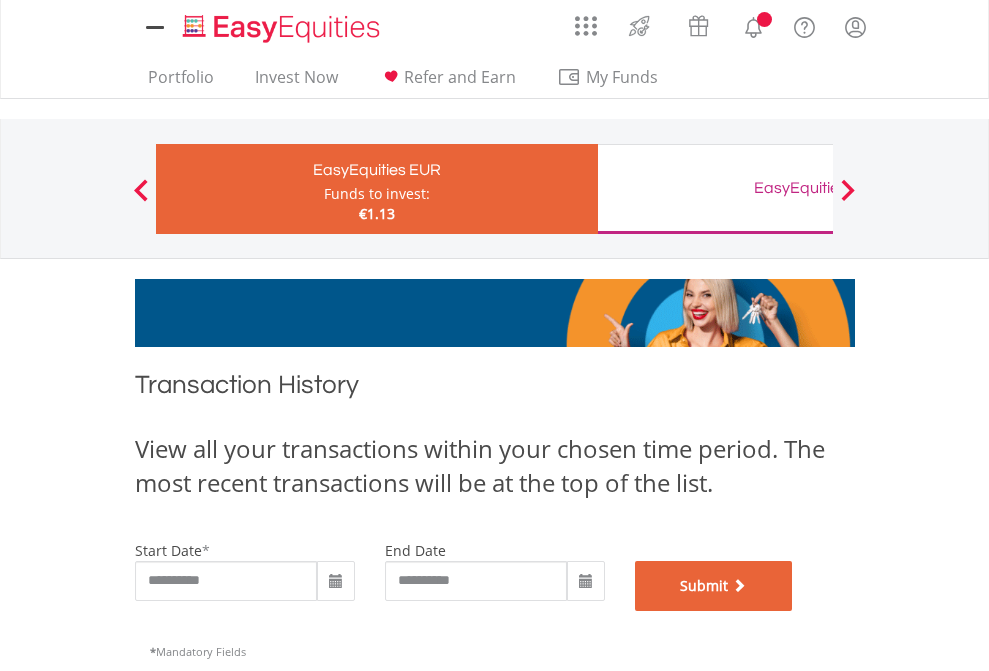 click on "Submit" at bounding box center [714, 586] 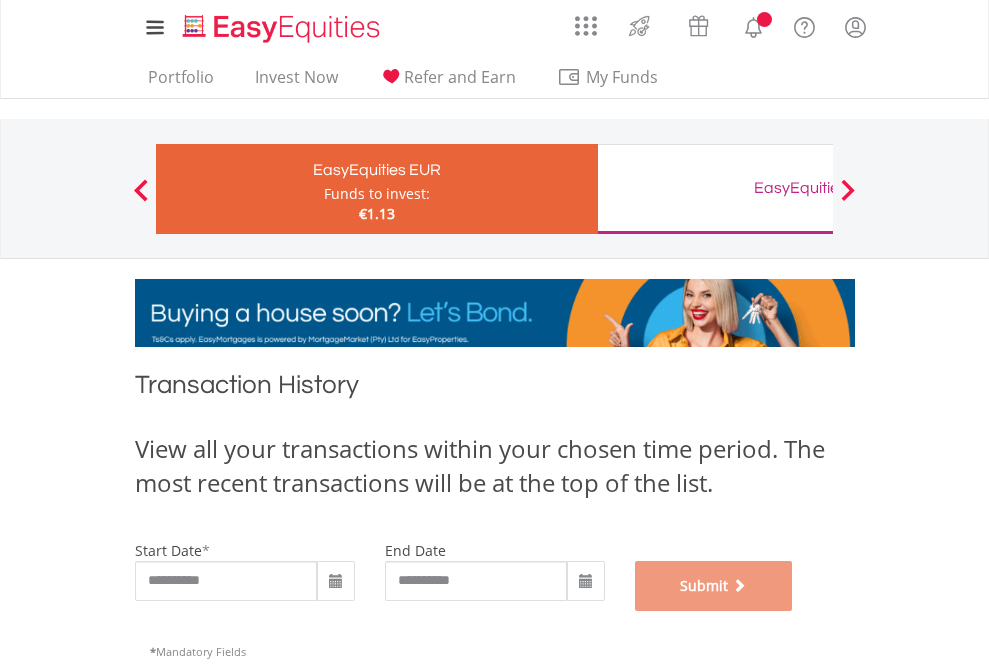 scroll, scrollTop: 811, scrollLeft: 0, axis: vertical 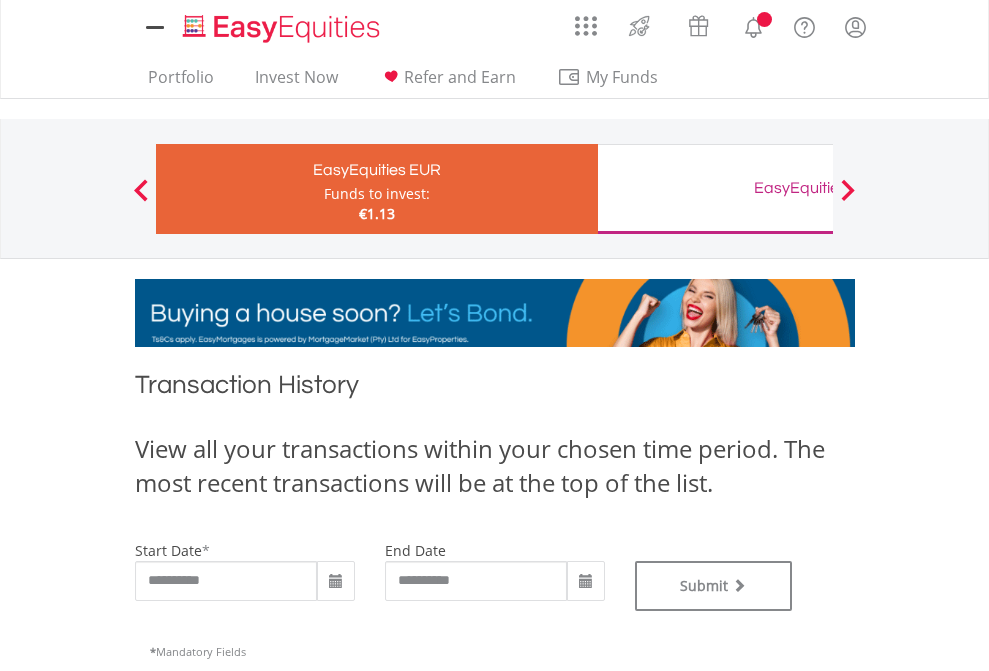 click on "EasyEquities GBP" at bounding box center (818, 188) 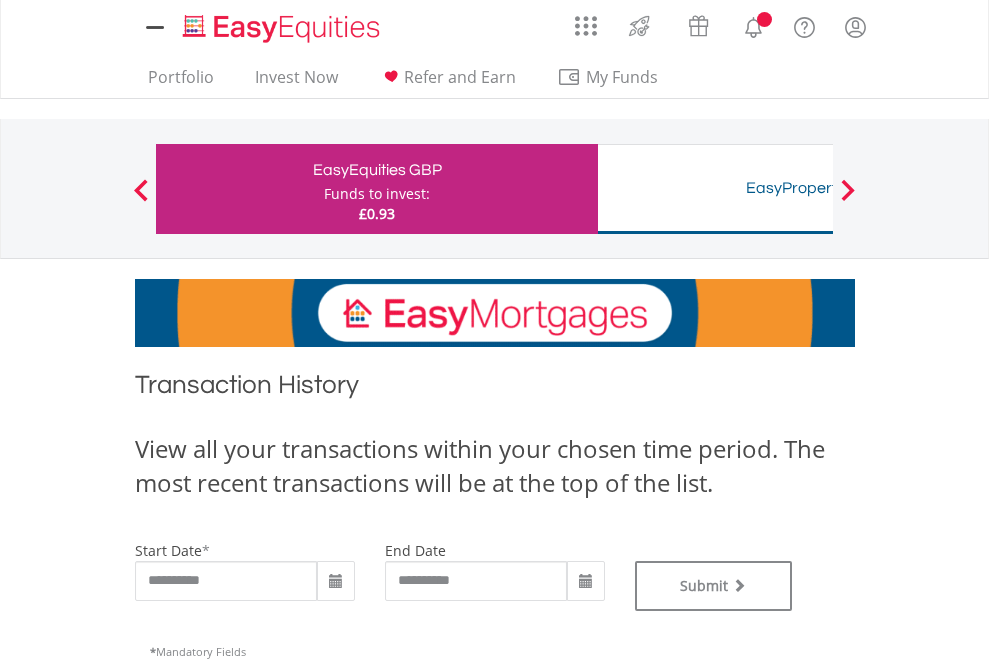 scroll, scrollTop: 0, scrollLeft: 0, axis: both 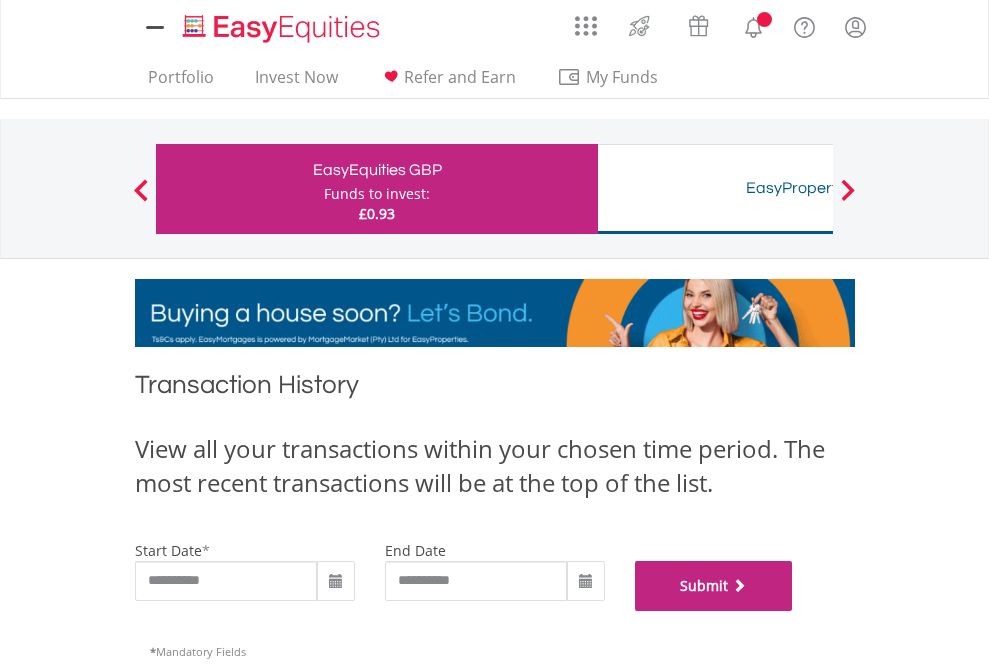 click on "Submit" at bounding box center [714, 586] 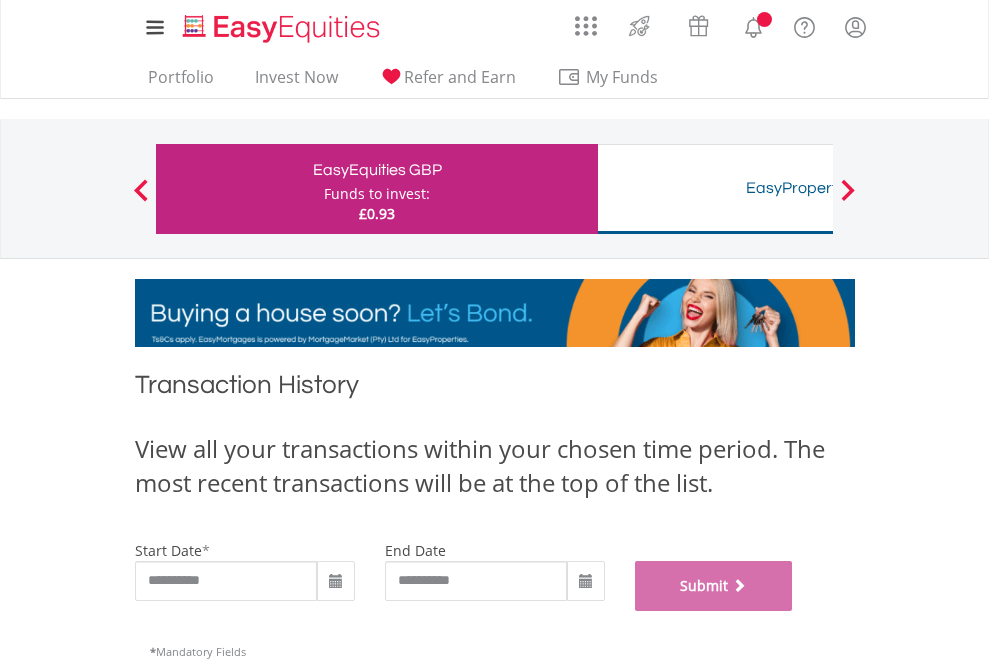 scroll, scrollTop: 811, scrollLeft: 0, axis: vertical 